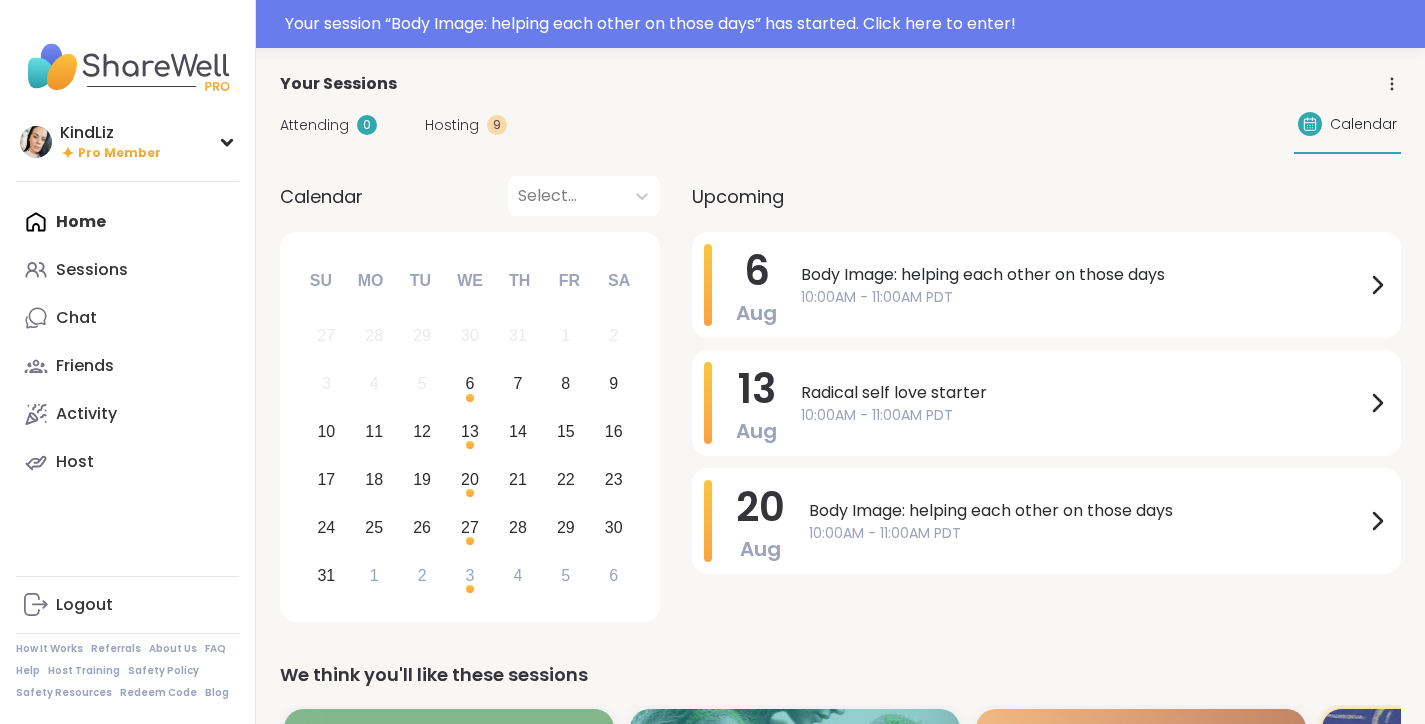 scroll, scrollTop: 0, scrollLeft: 0, axis: both 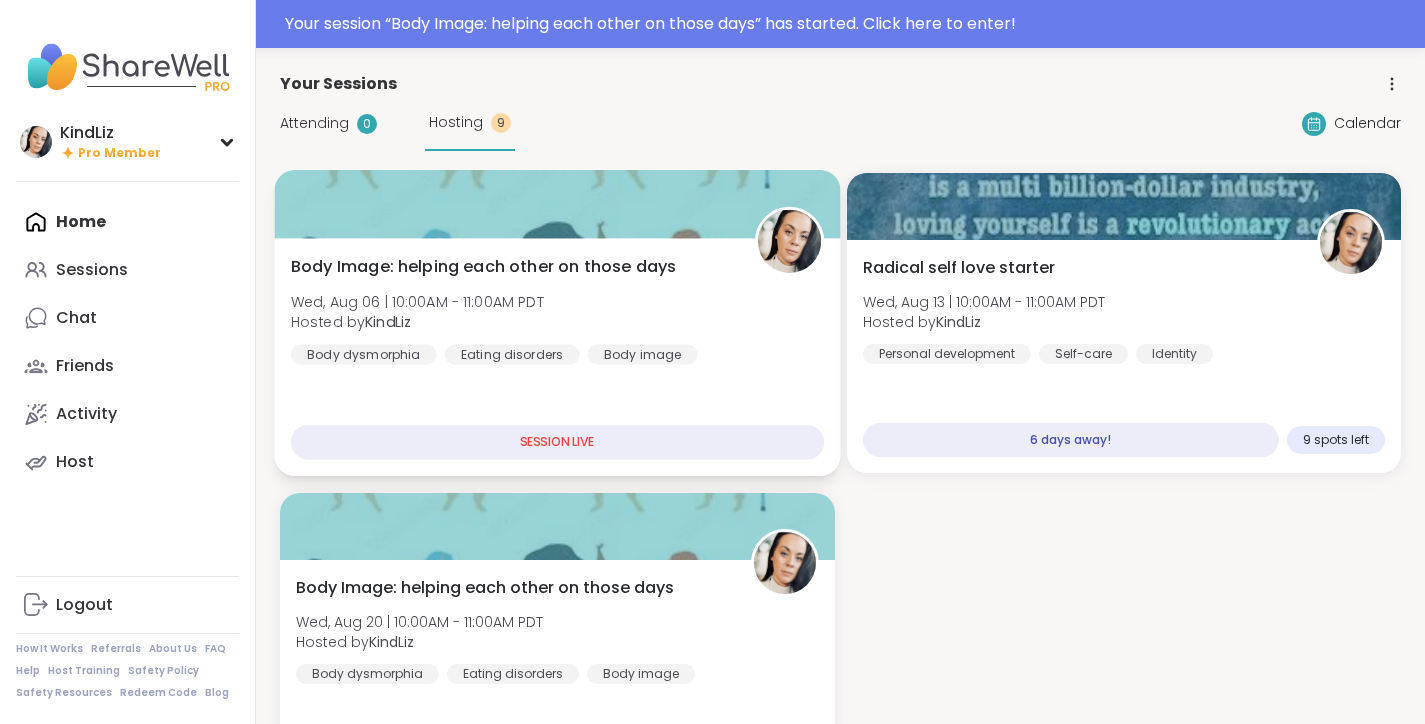 click at bounding box center [557, 204] 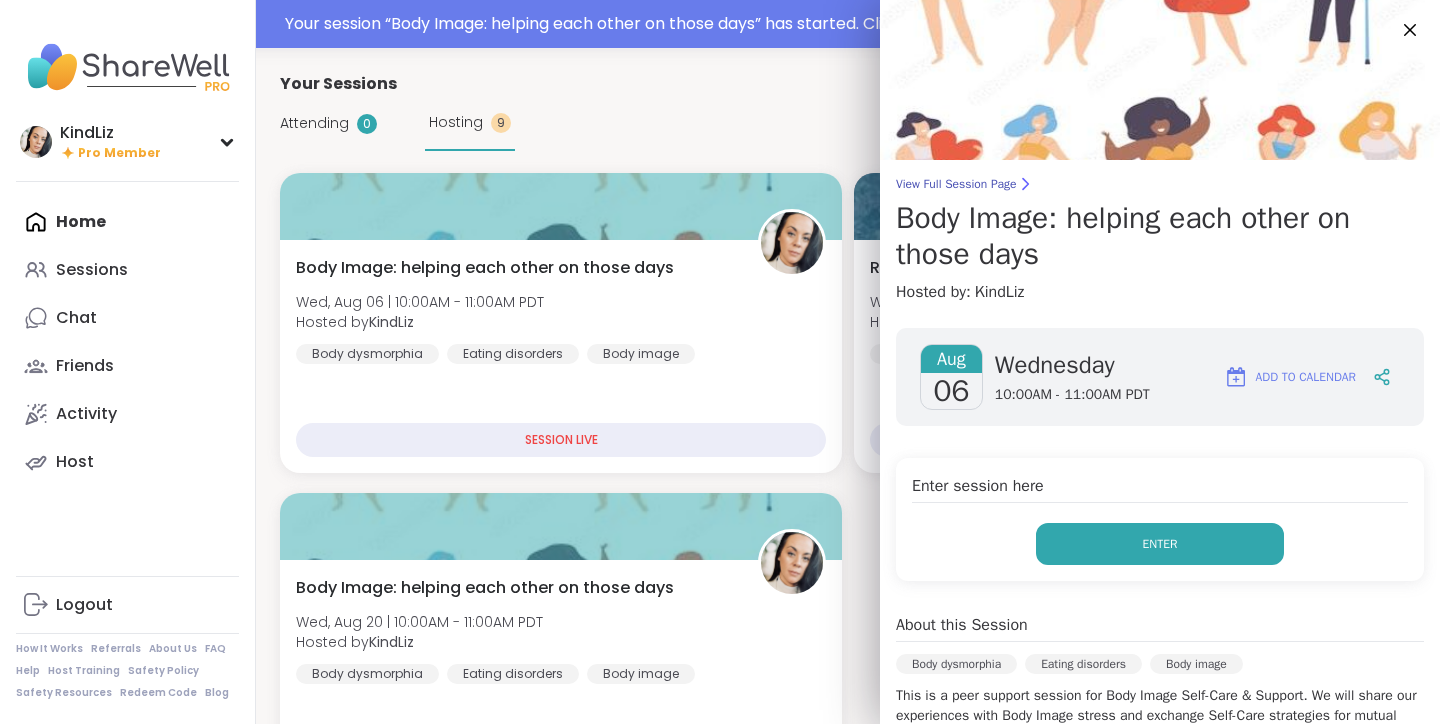 click on "Enter" at bounding box center (1160, 544) 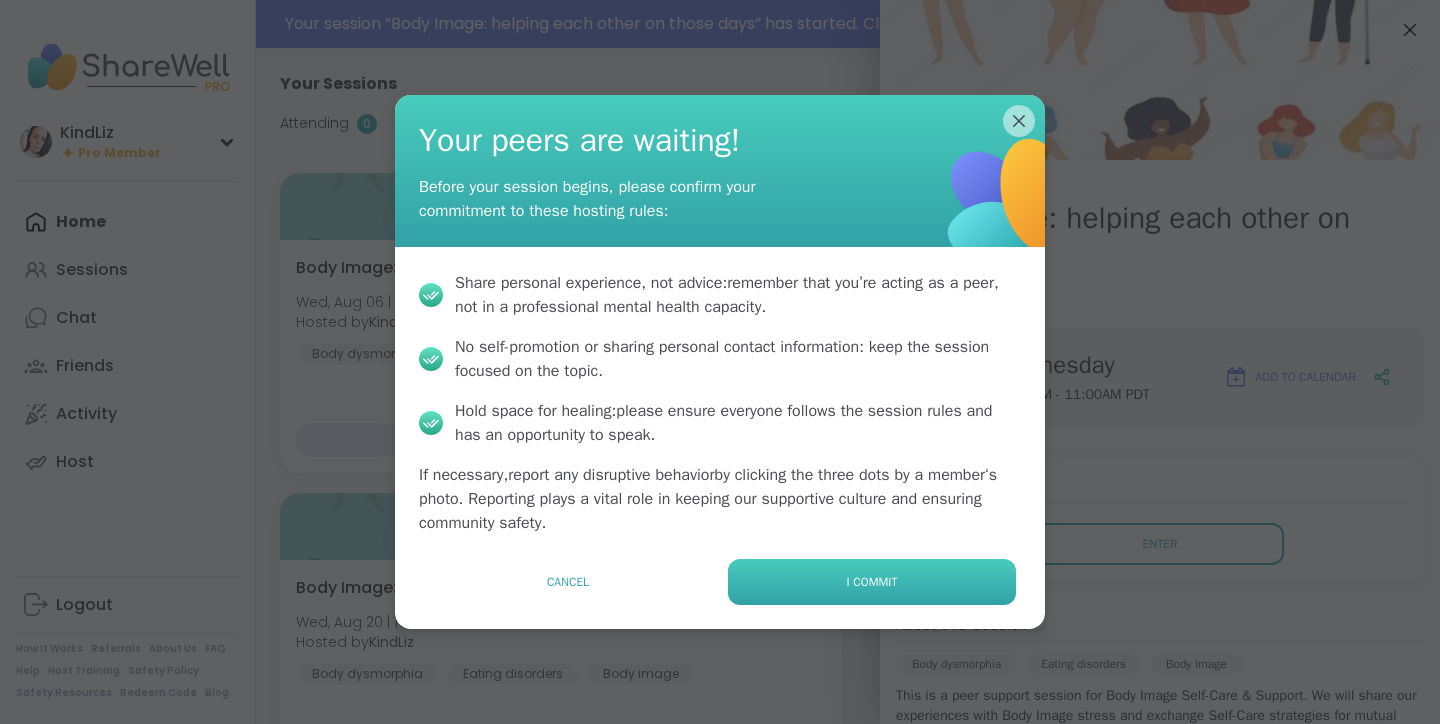 click on "I commit" at bounding box center (872, 582) 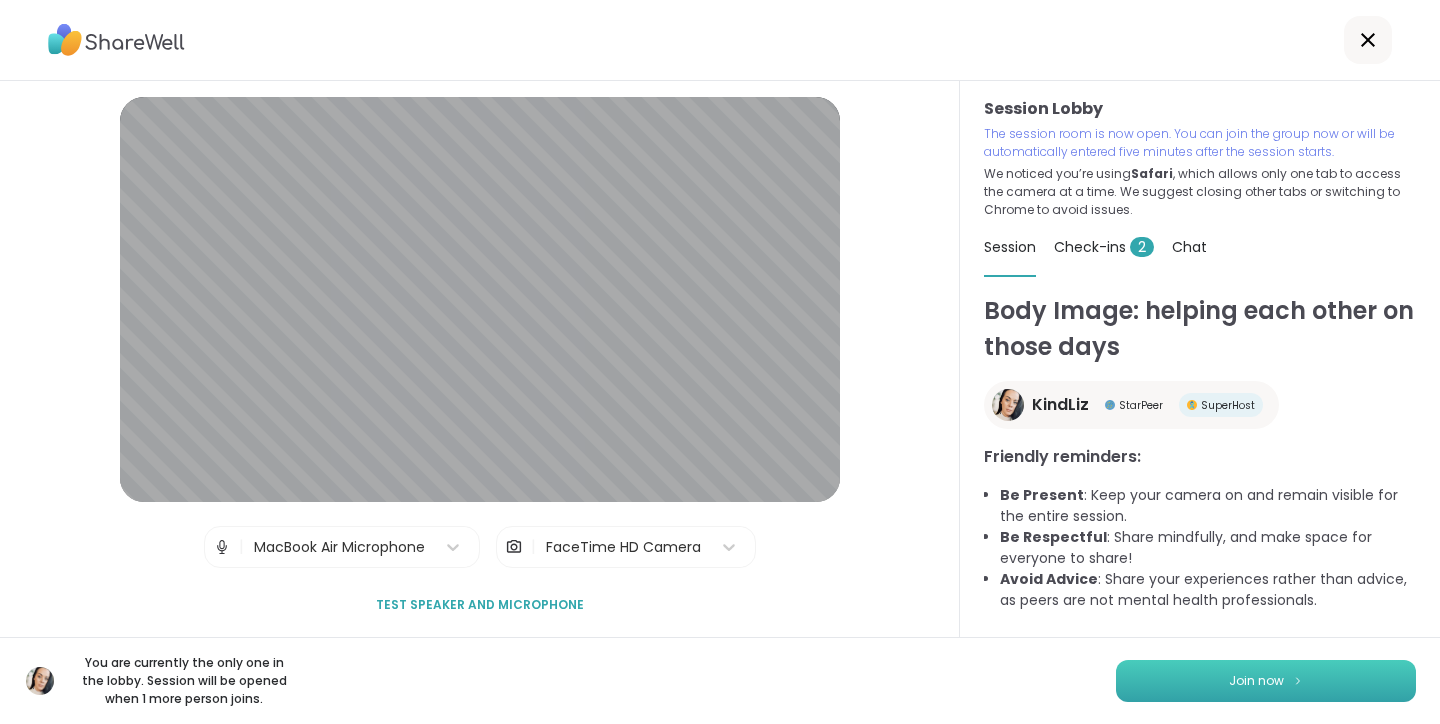 click on "Join now" at bounding box center [1256, 681] 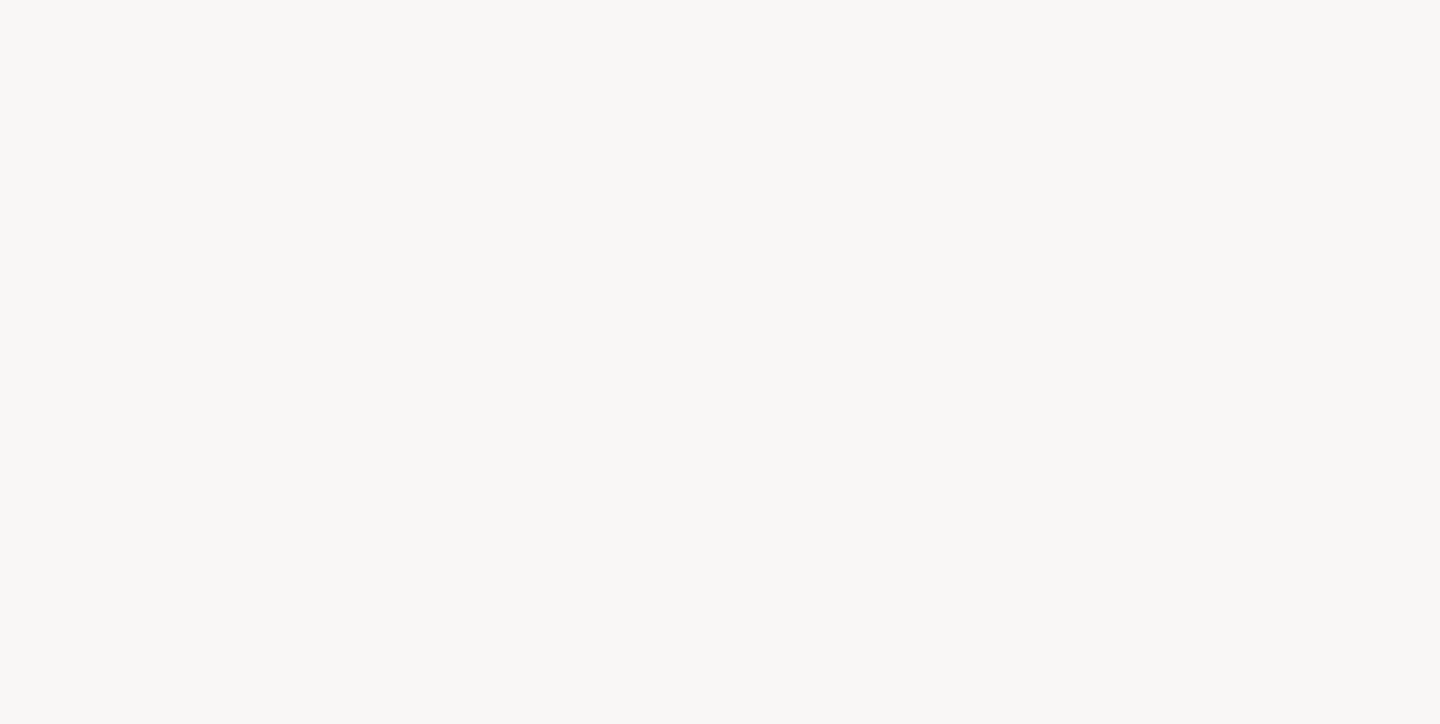 scroll, scrollTop: 0, scrollLeft: 0, axis: both 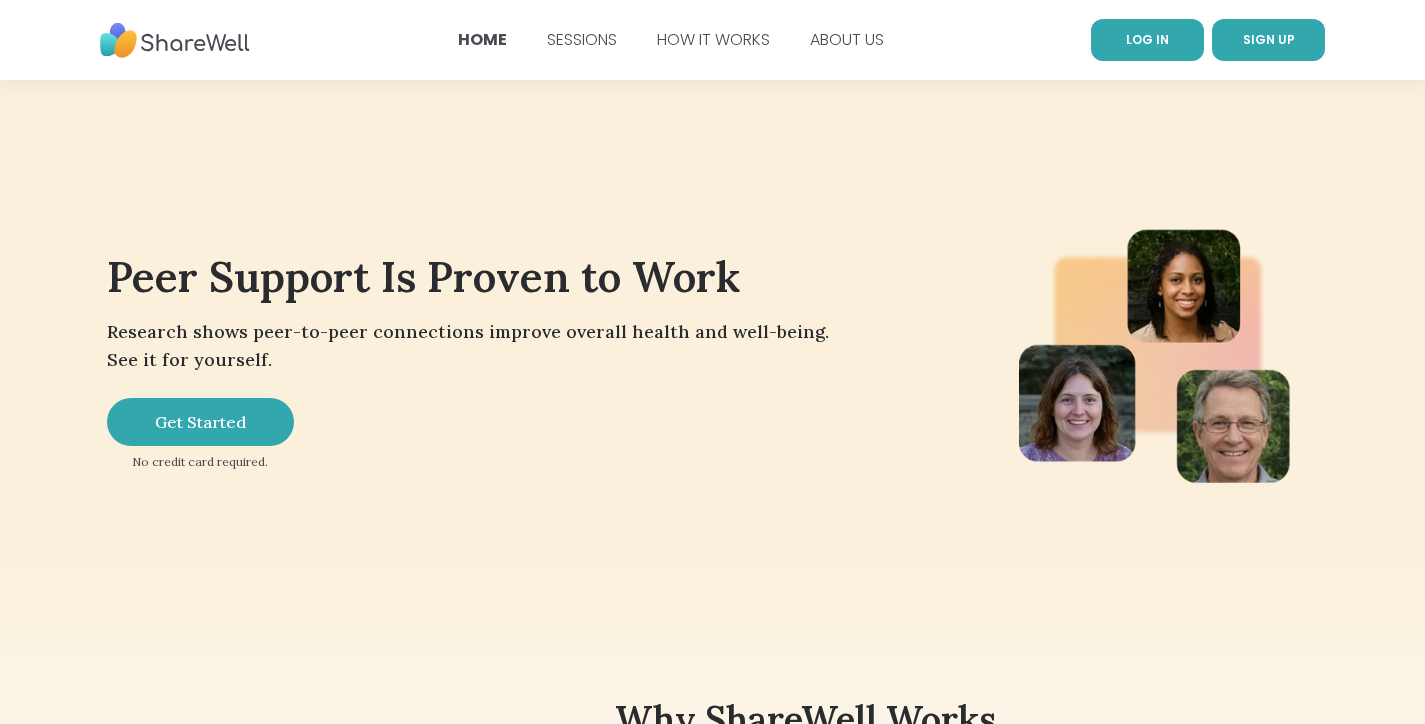 click on "LOG IN" at bounding box center (1147, 39) 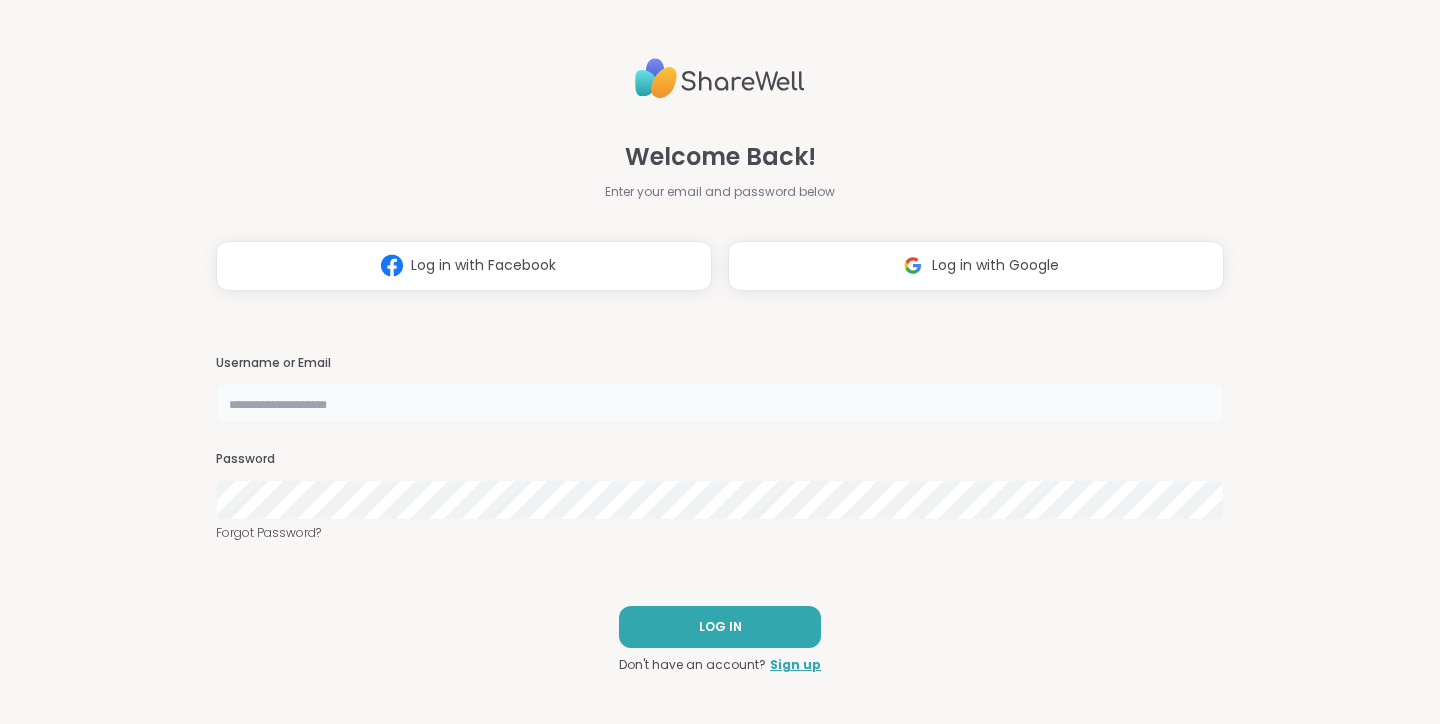 type on "**********" 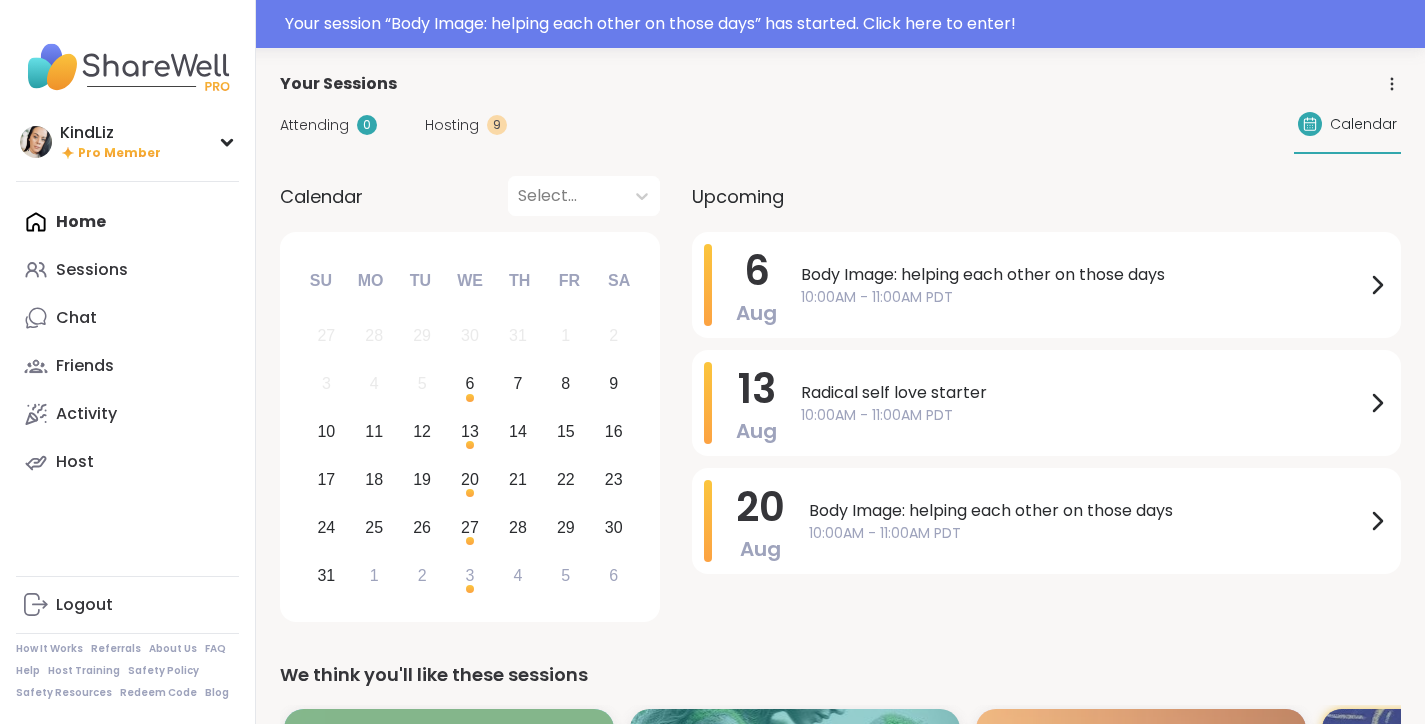 click on "Hosting" at bounding box center [452, 125] 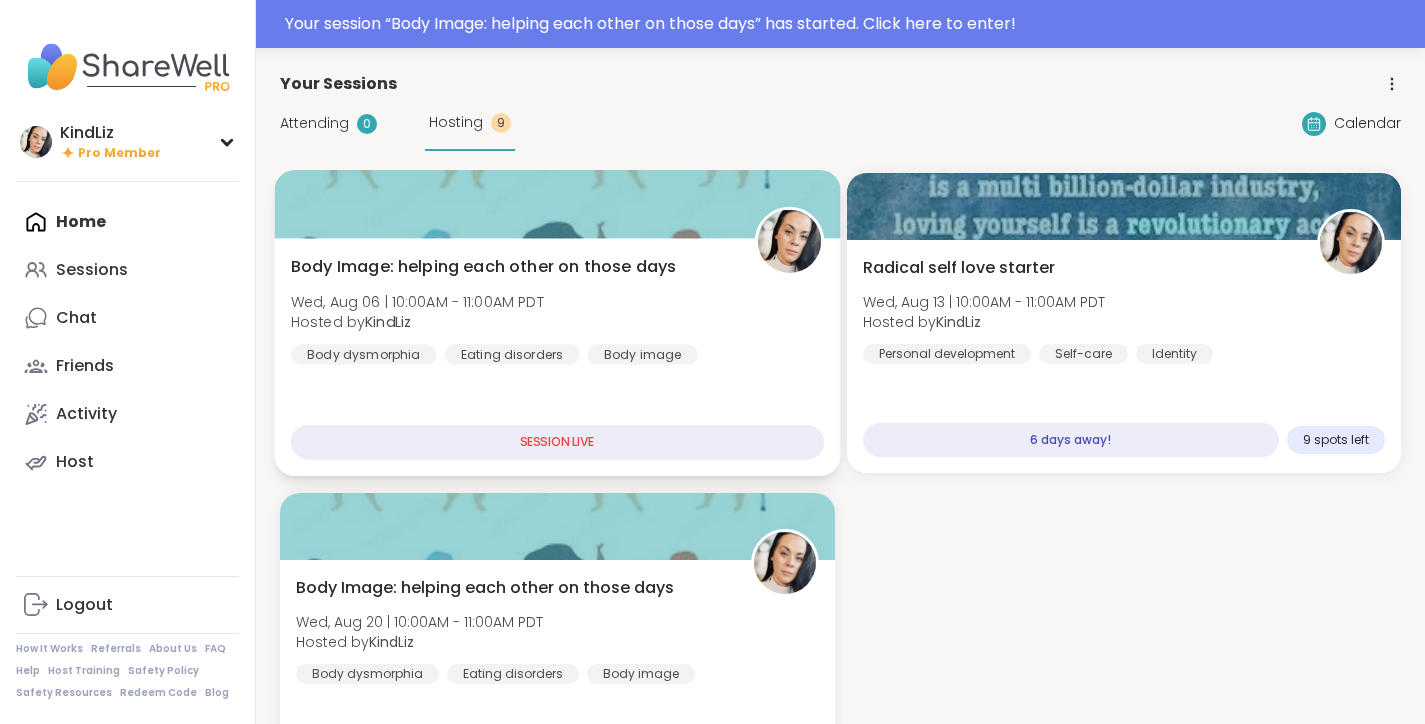 click on "Body Image: helping each other on those days Wed, Aug 06 | 10:00AM - 11:00AM PDT Hosted by  KindLiz Body dysmorphia Eating disorders Body image" at bounding box center [557, 310] 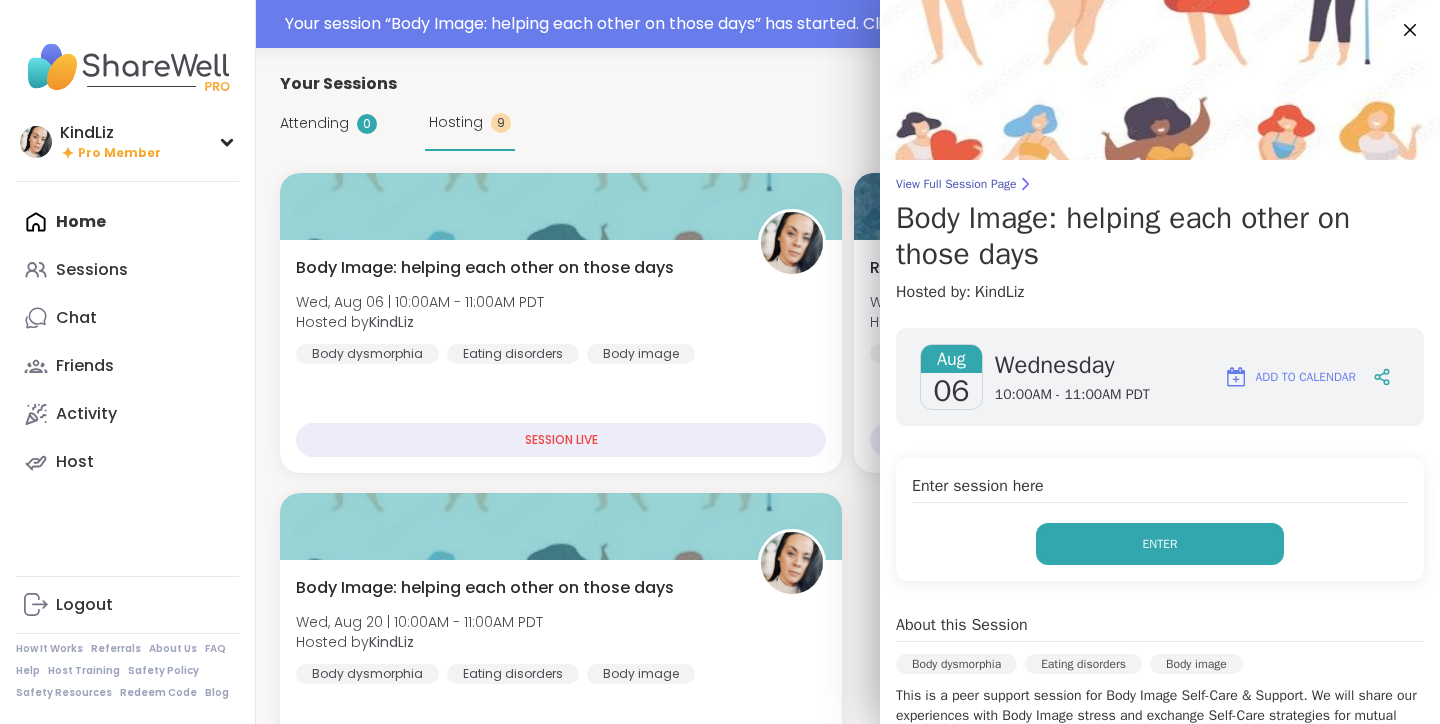 click on "Enter" at bounding box center [1160, 544] 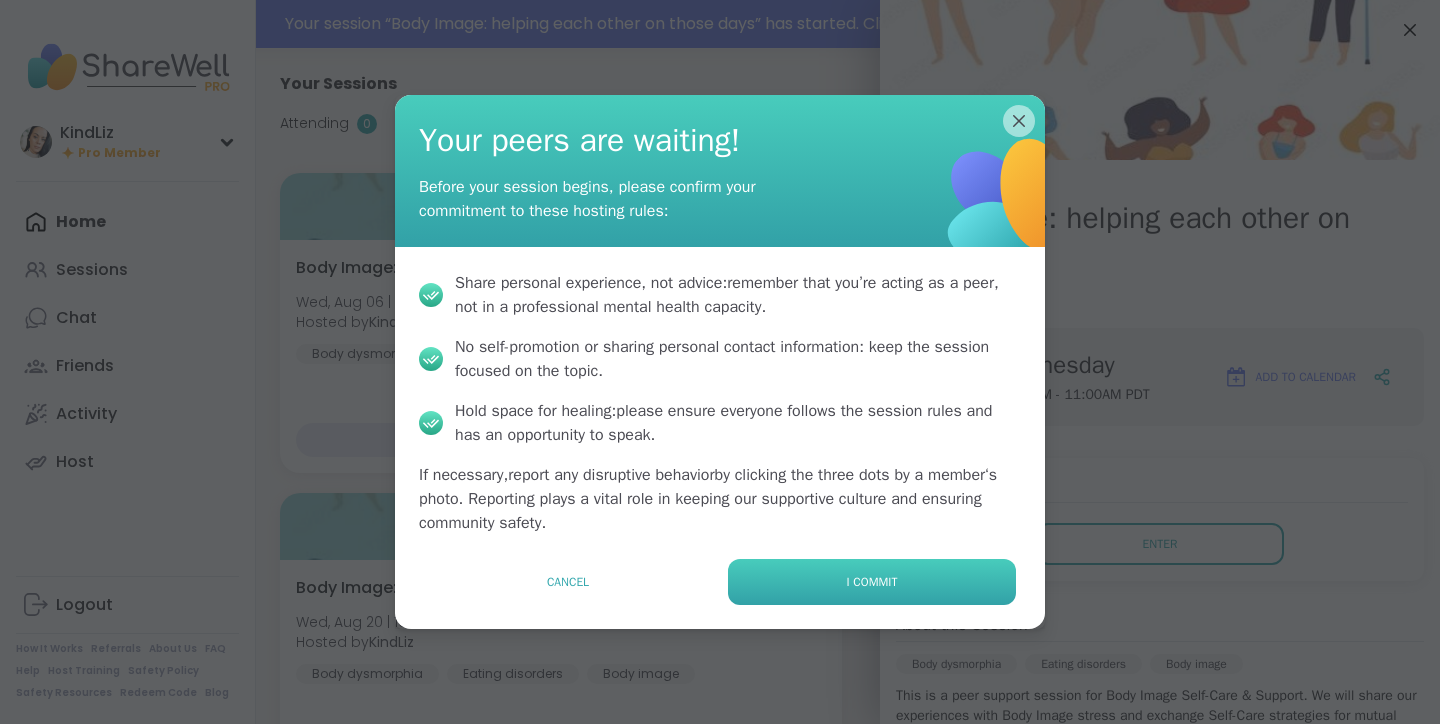 click on "I commit" at bounding box center [872, 582] 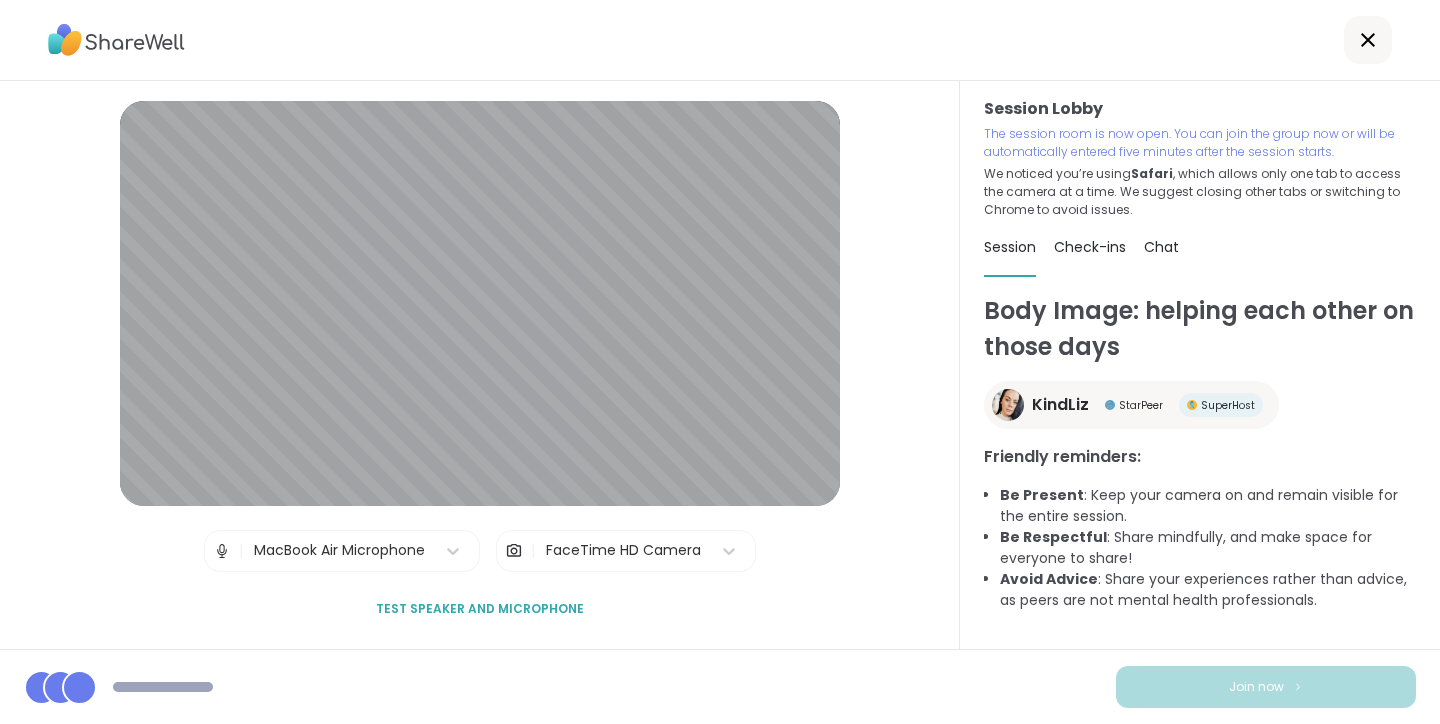 scroll, scrollTop: 0, scrollLeft: 0, axis: both 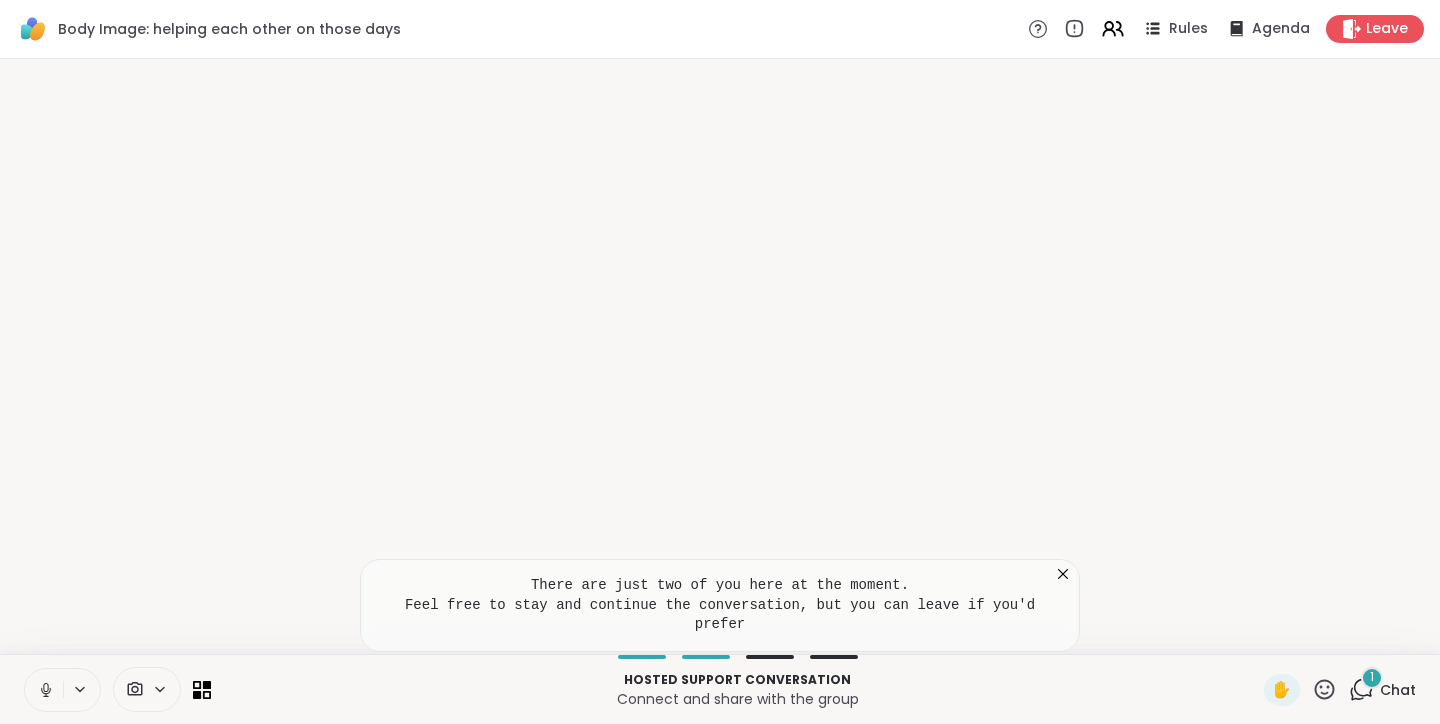 click on "1" at bounding box center [1372, 678] 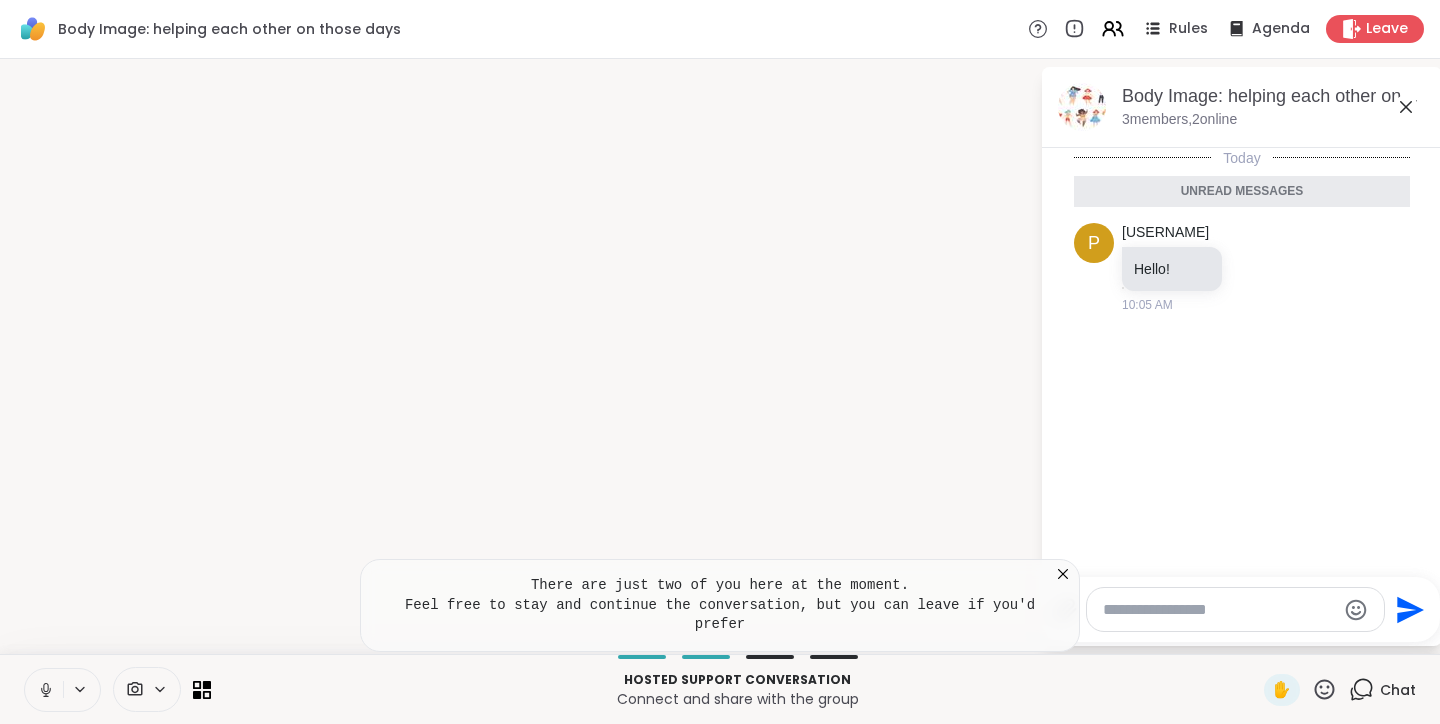 click at bounding box center [1219, 610] 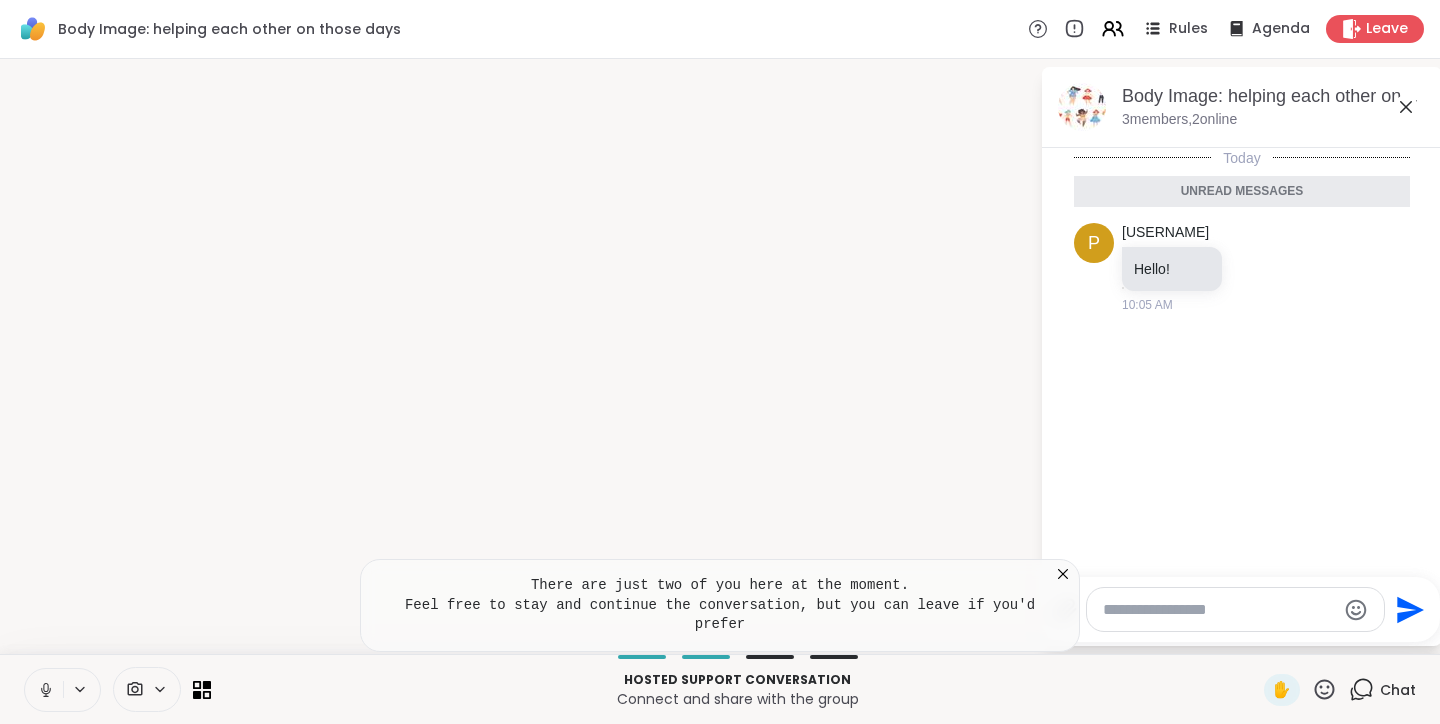 paste on "**********" 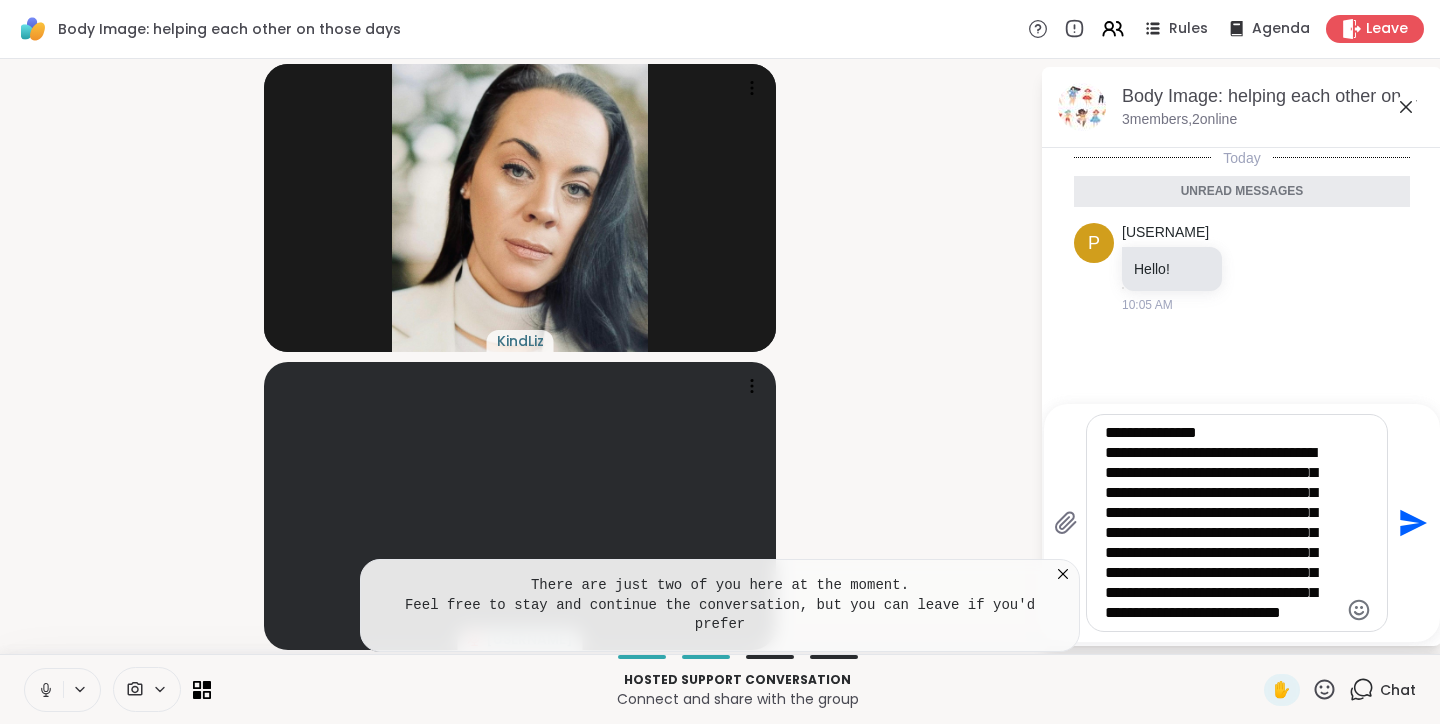 click 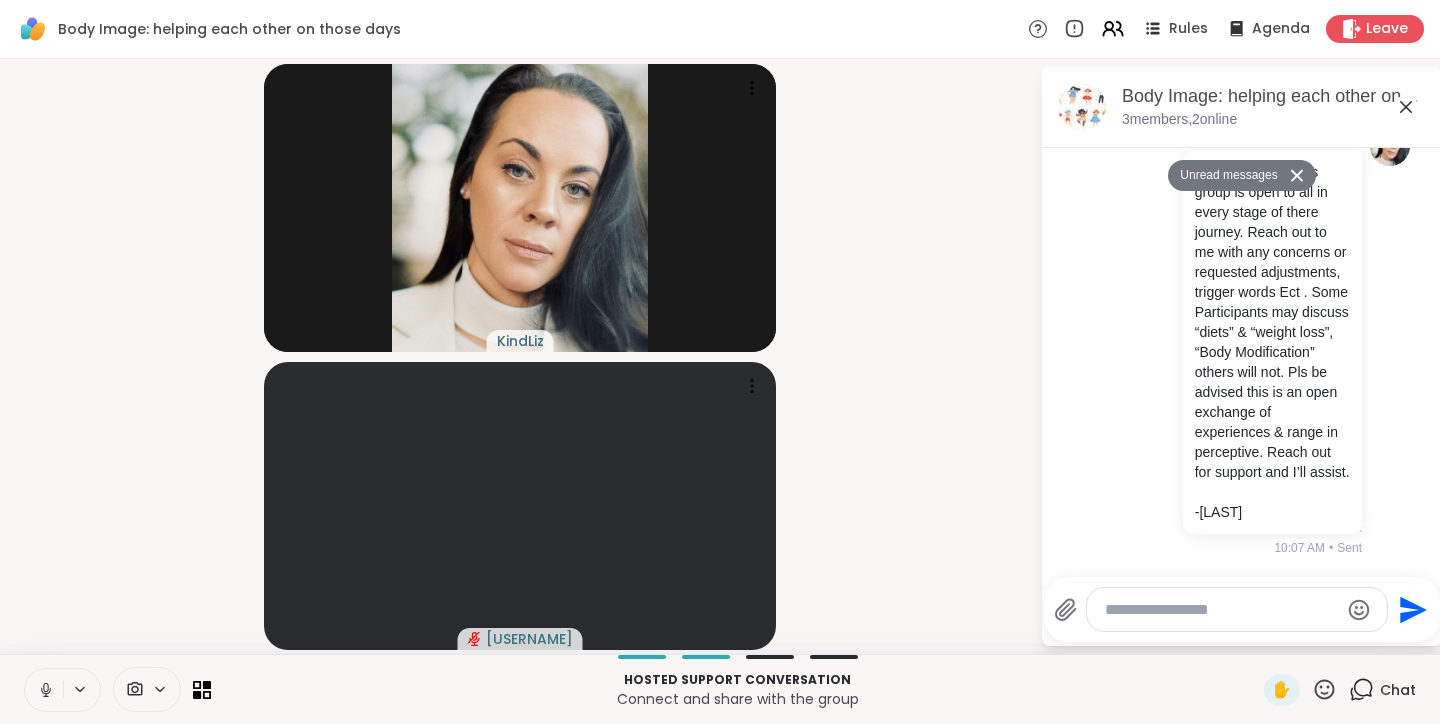scroll, scrollTop: 235, scrollLeft: 0, axis: vertical 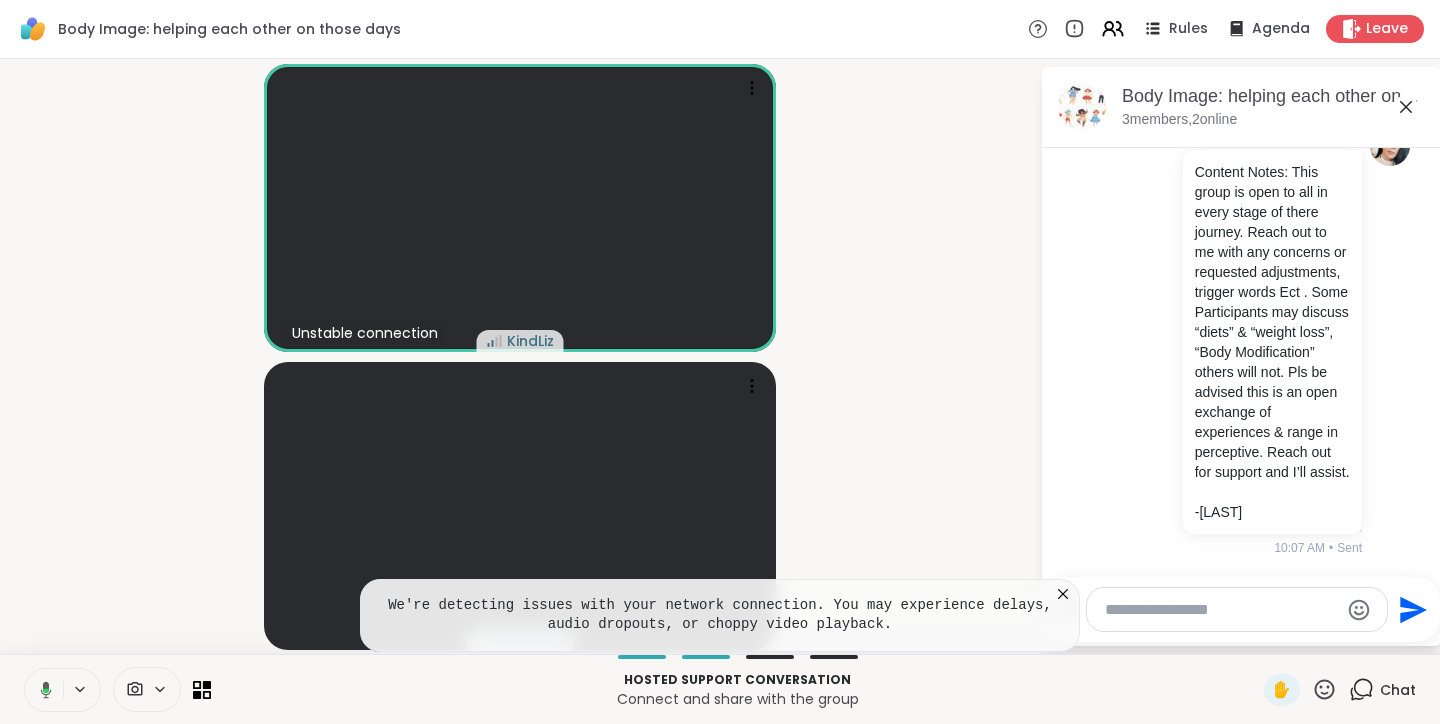 click 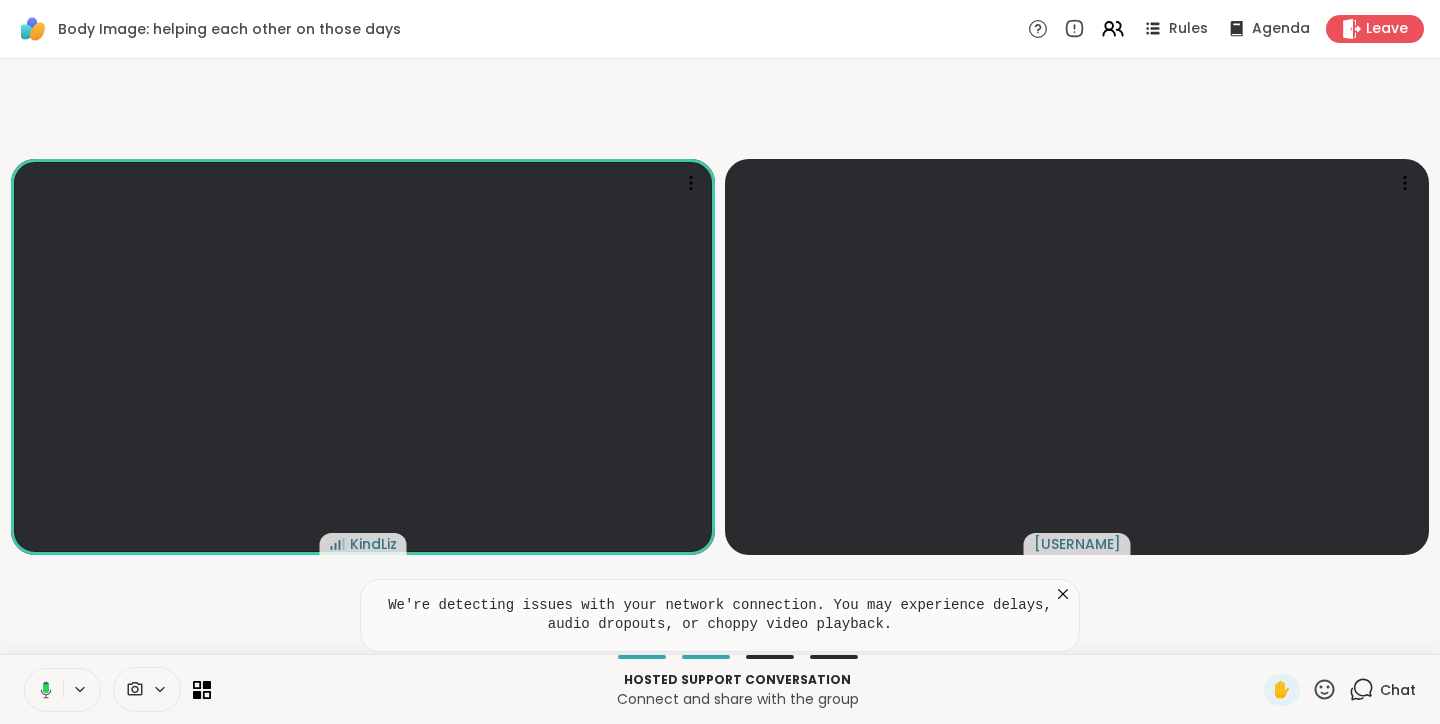 click 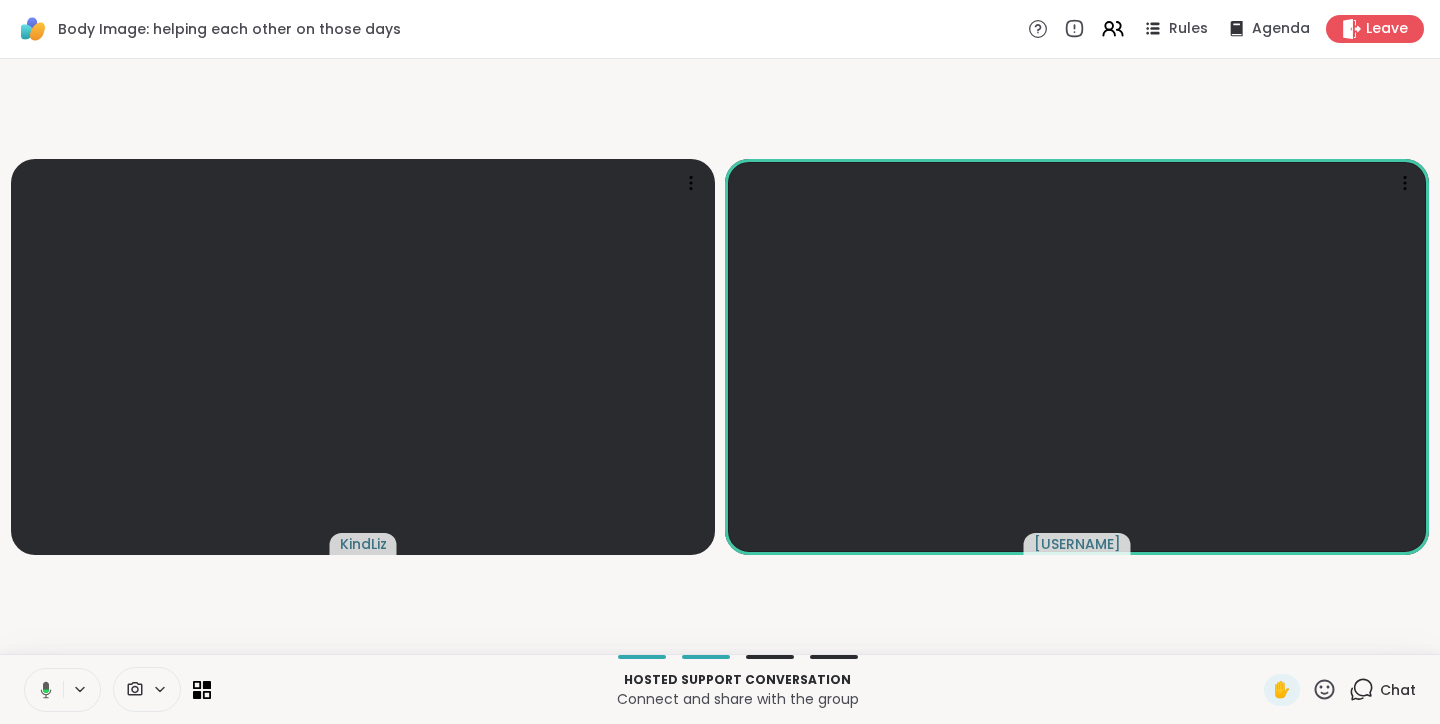 click 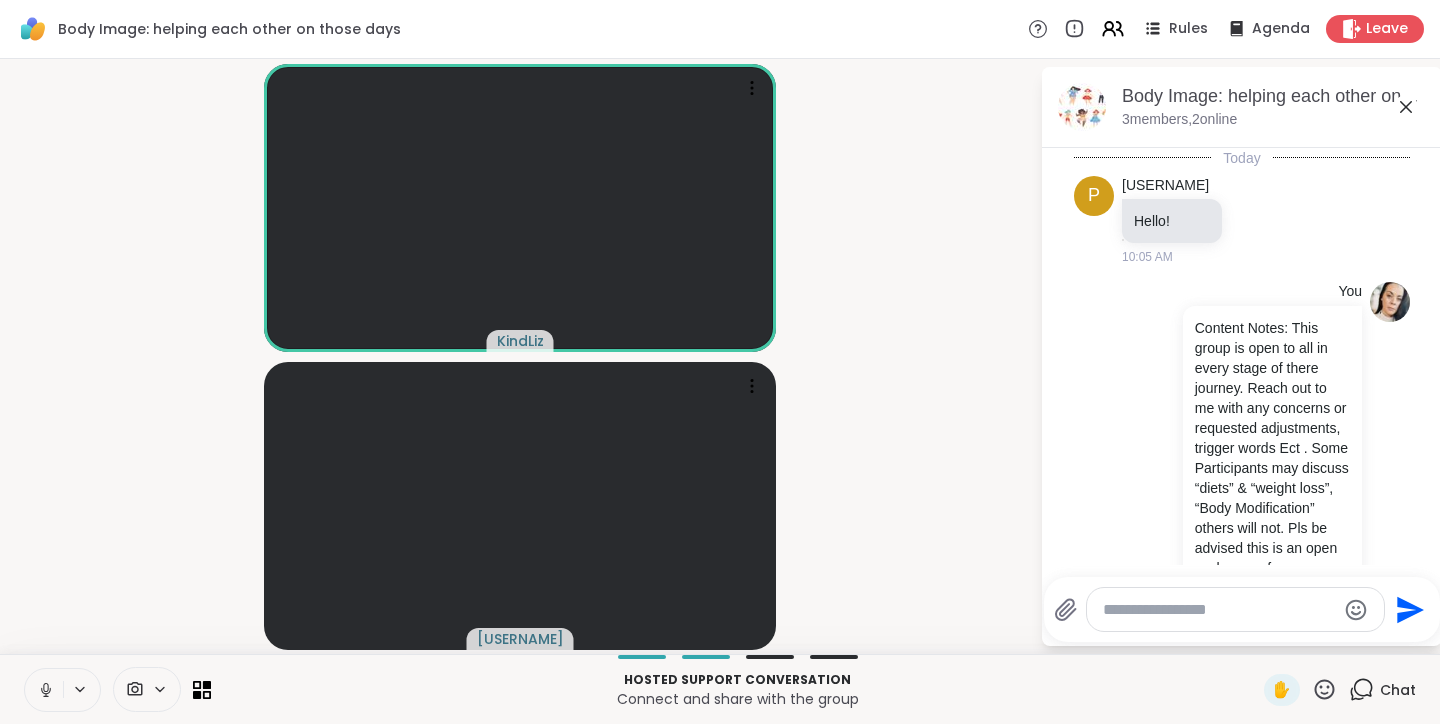 scroll, scrollTop: 235, scrollLeft: 0, axis: vertical 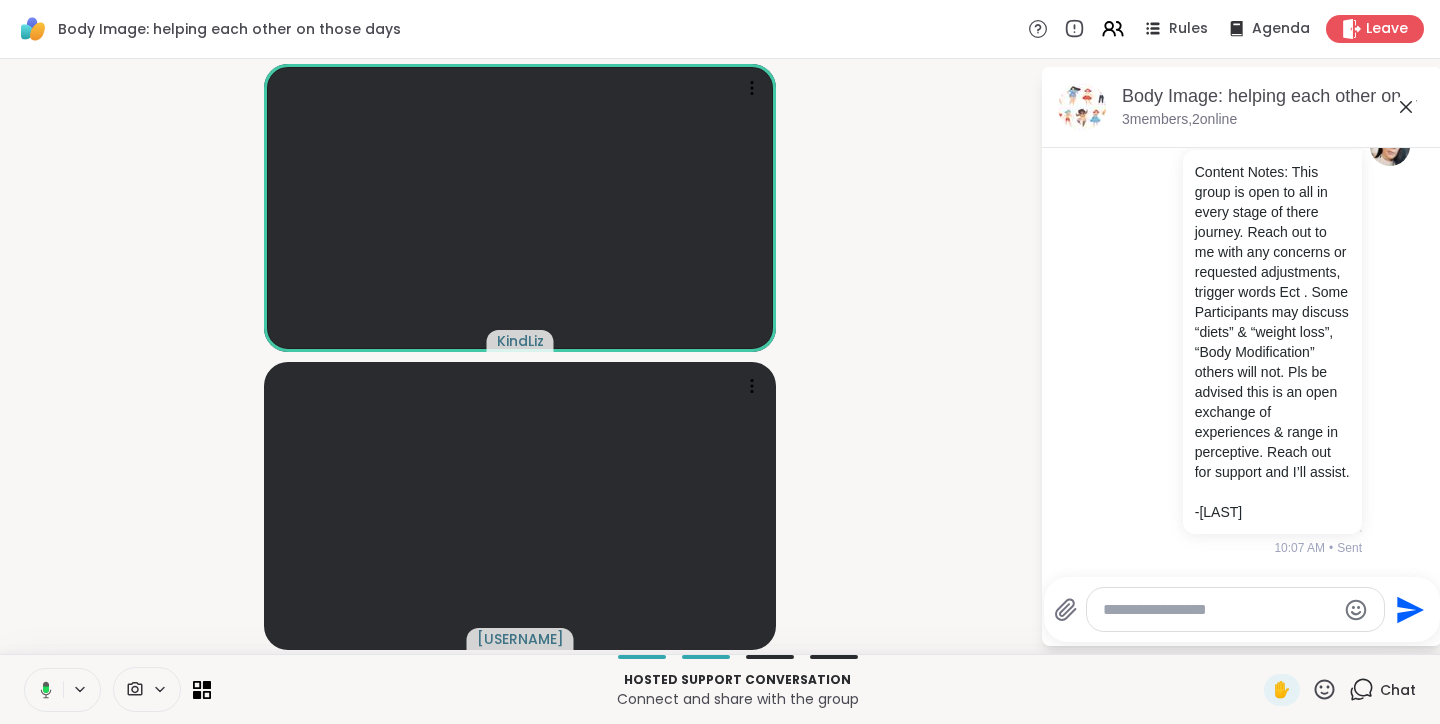 click at bounding box center (1219, 610) 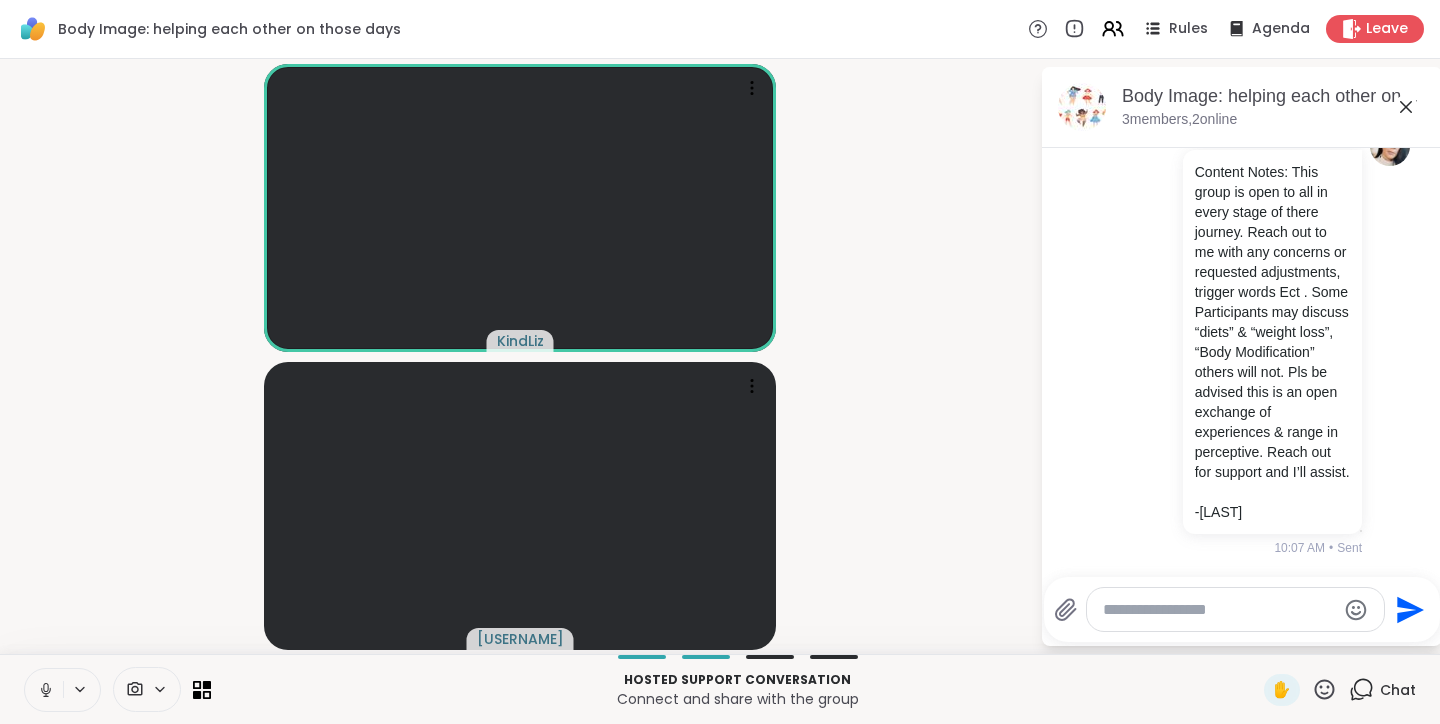 paste on "**********" 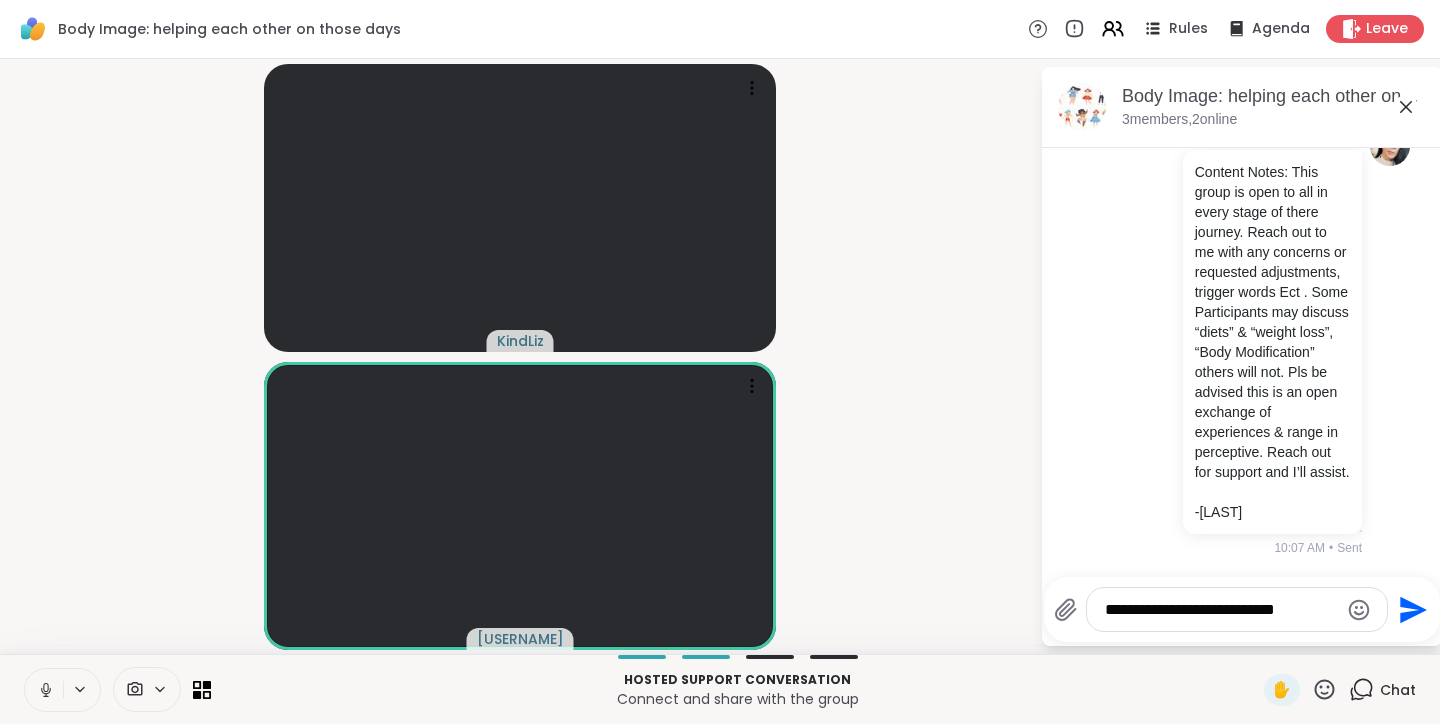 click 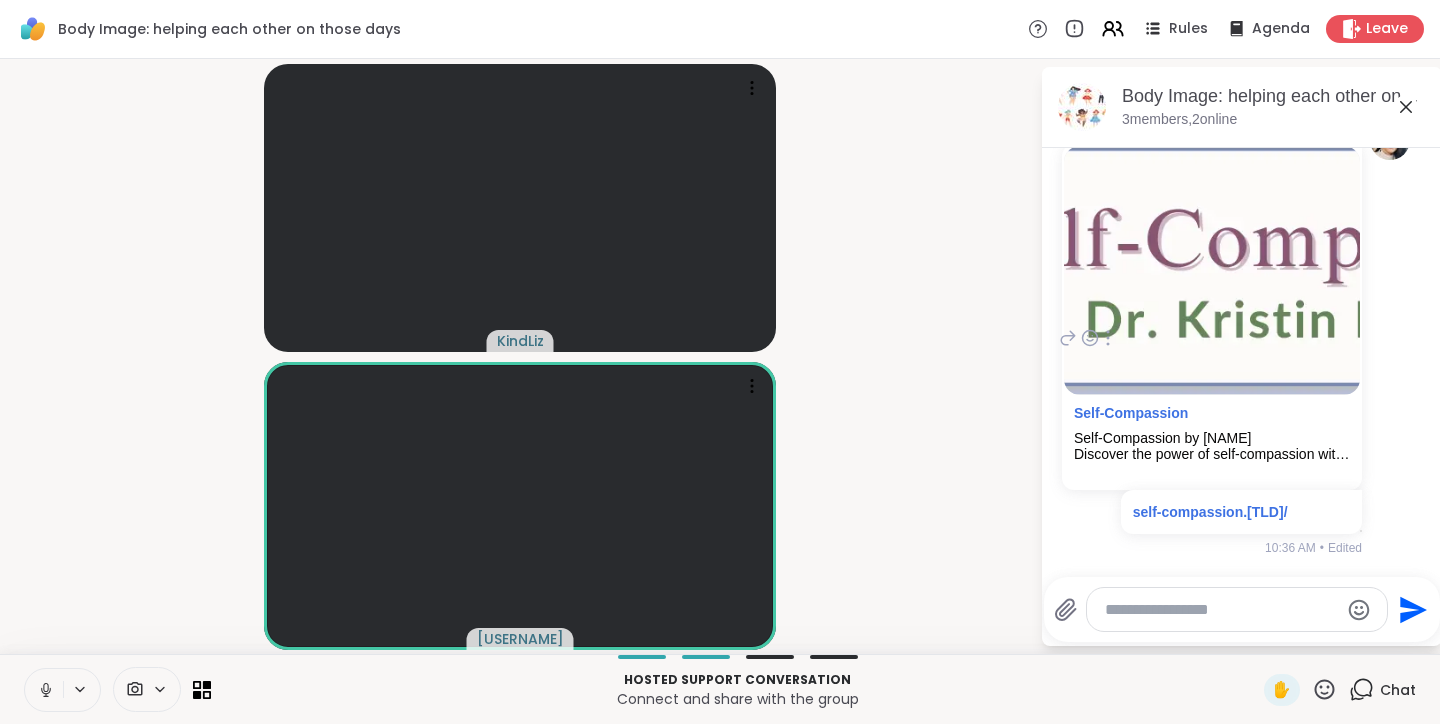 scroll, scrollTop: 685, scrollLeft: 0, axis: vertical 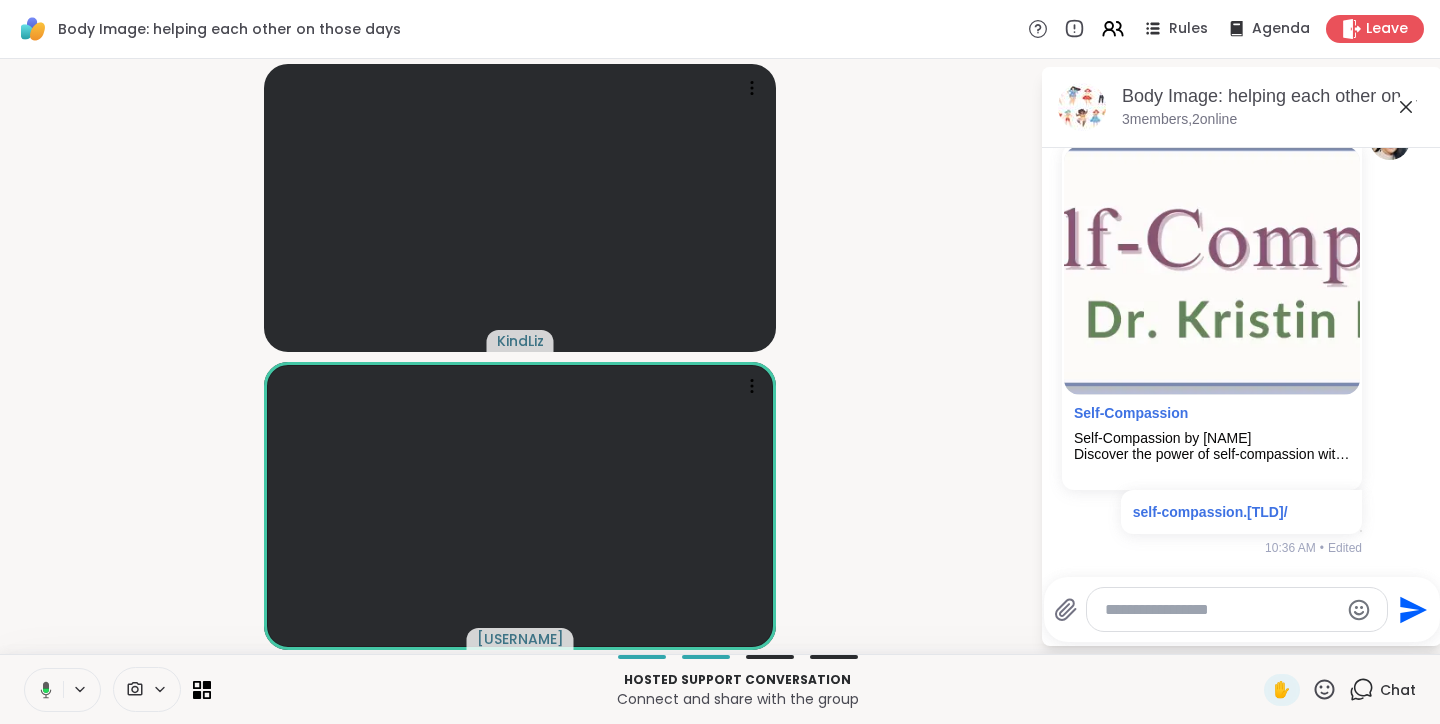click 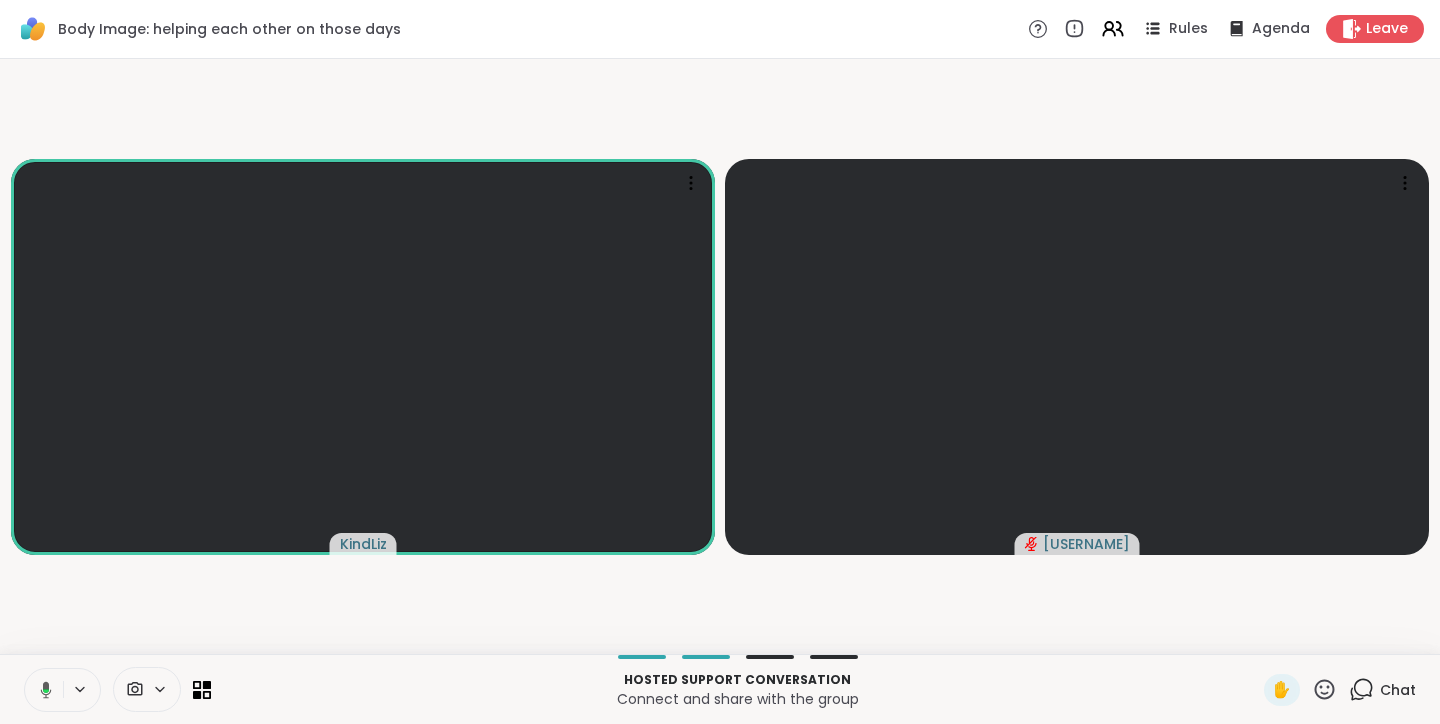 click 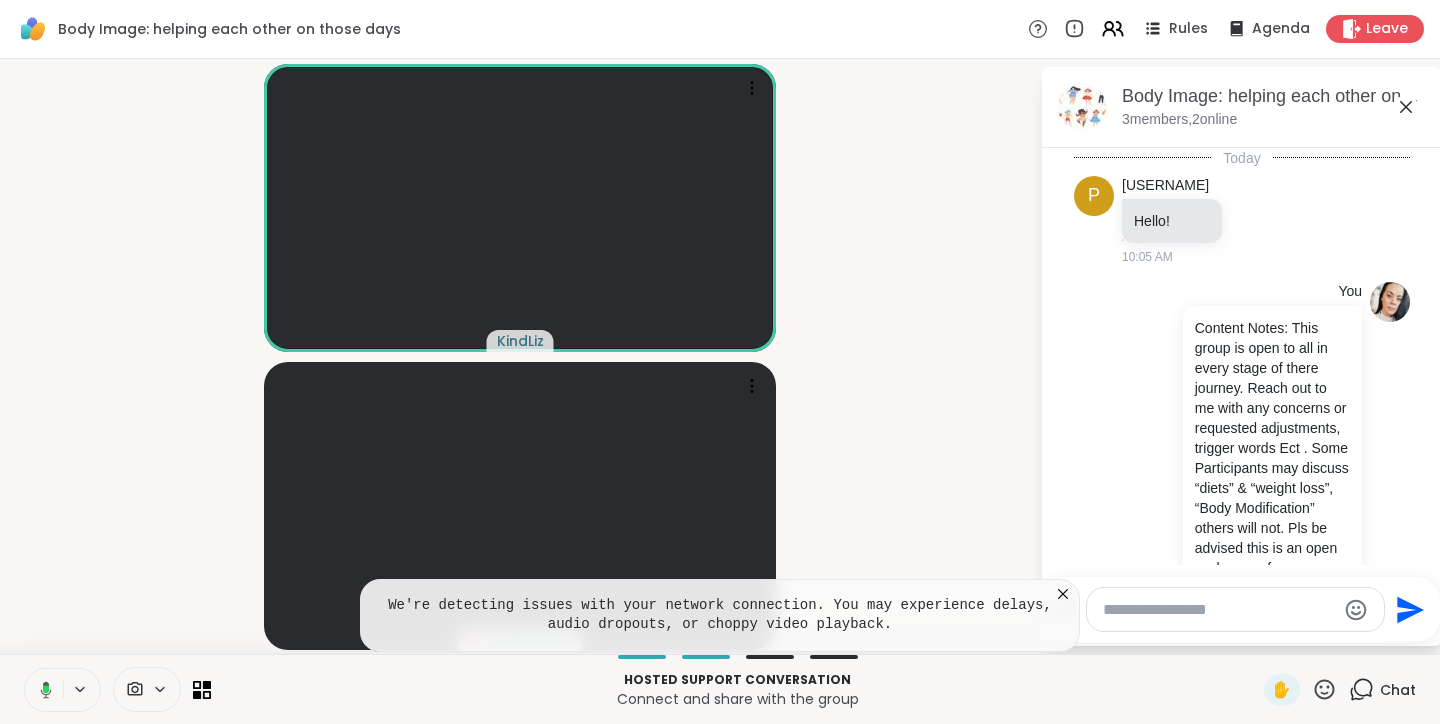 scroll, scrollTop: 685, scrollLeft: 0, axis: vertical 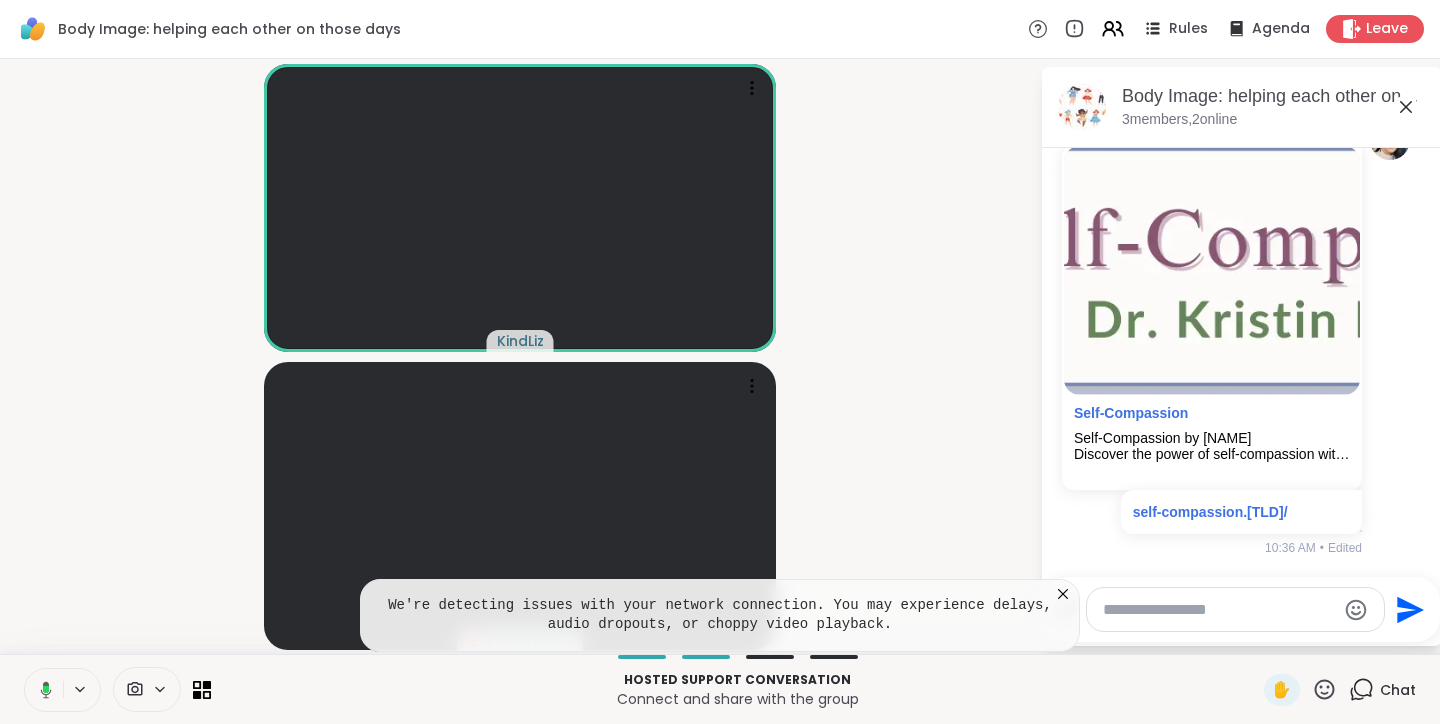 click 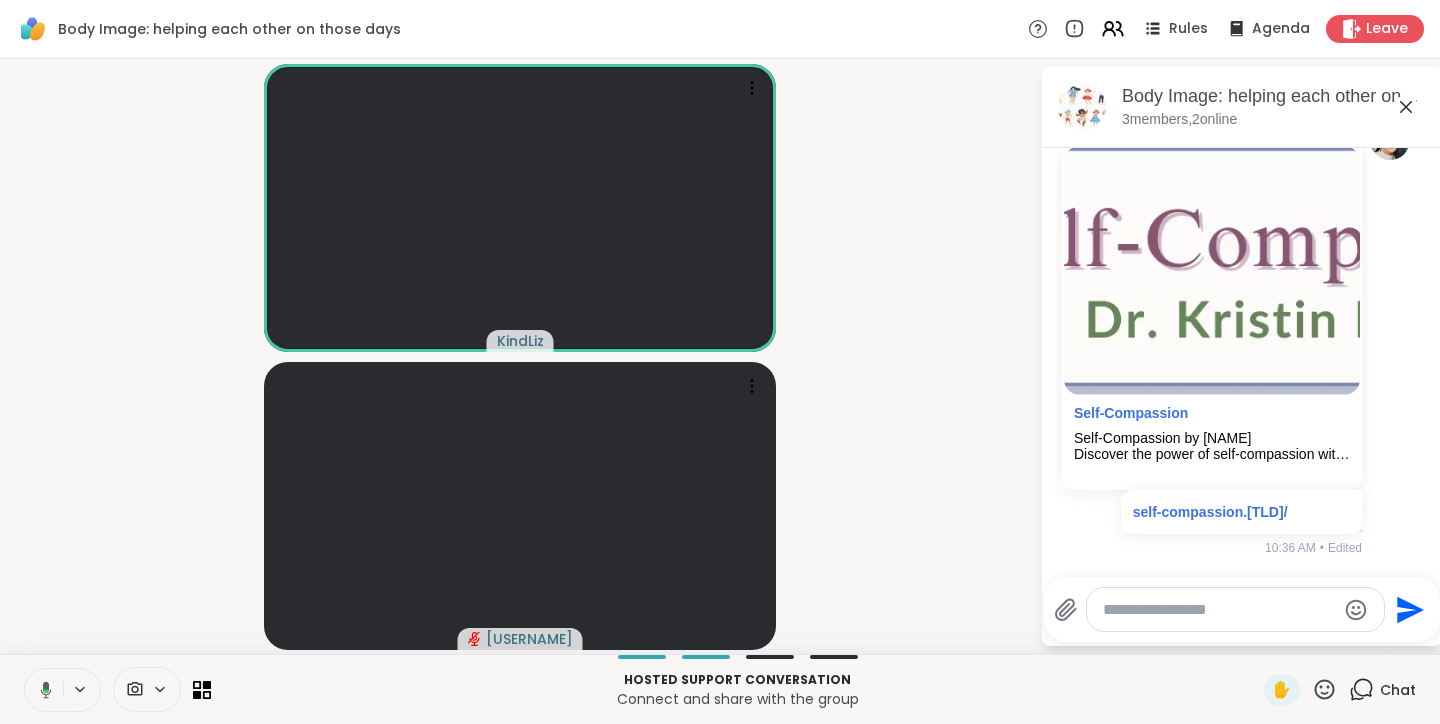 click at bounding box center [1219, 610] 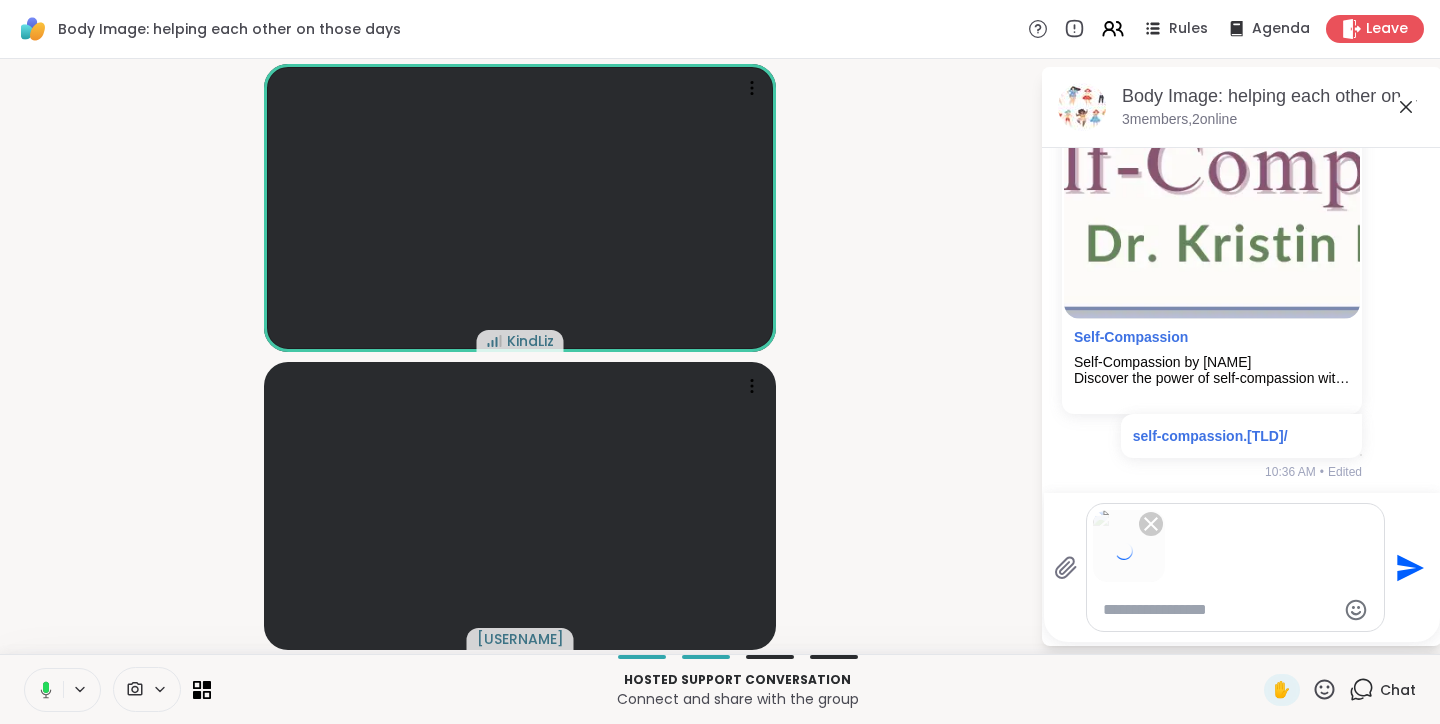 click 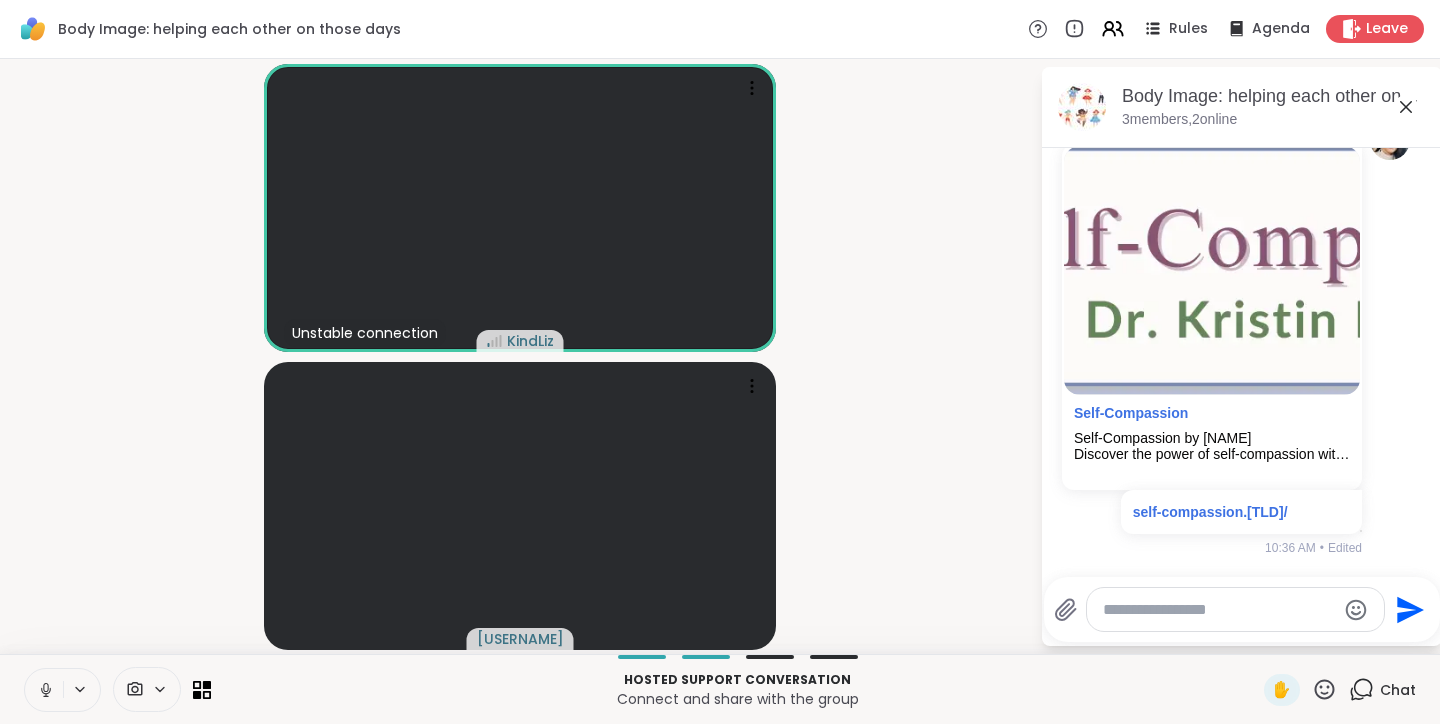 click at bounding box center [1219, 610] 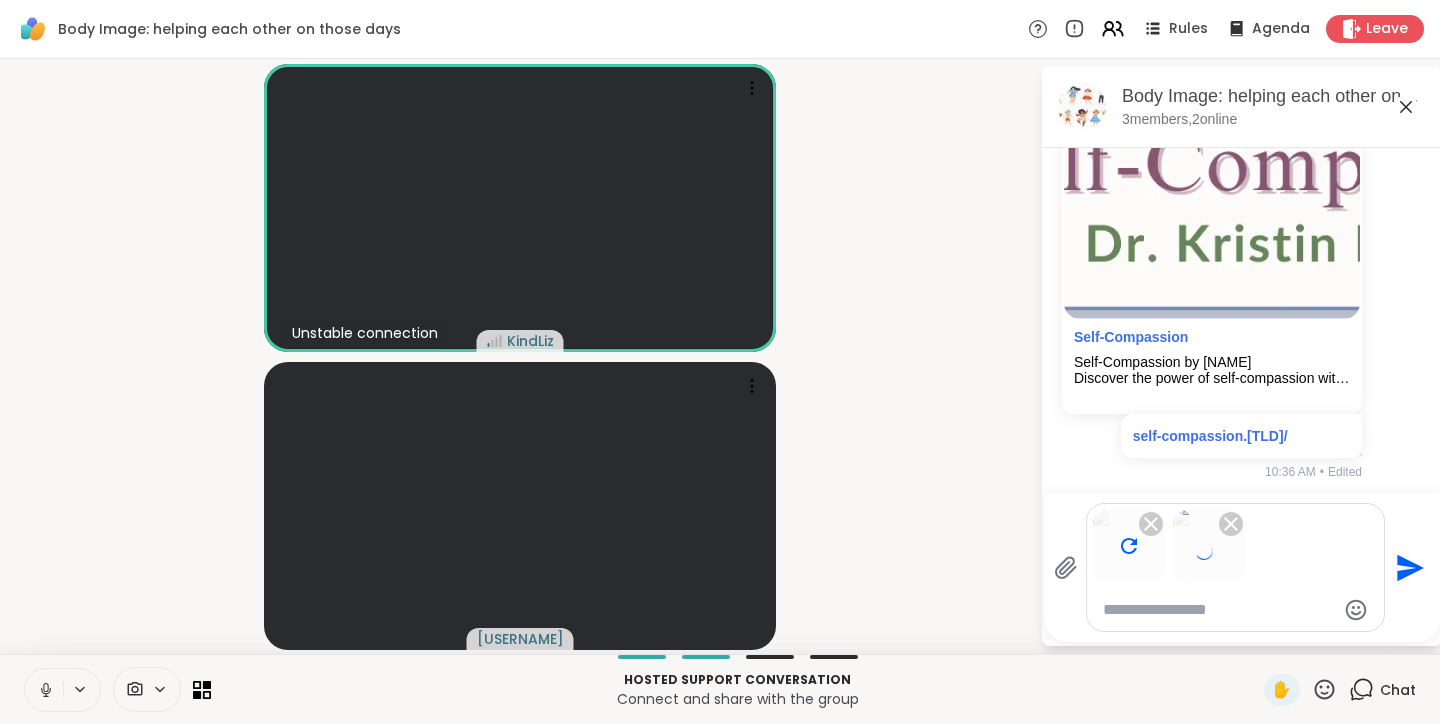 click 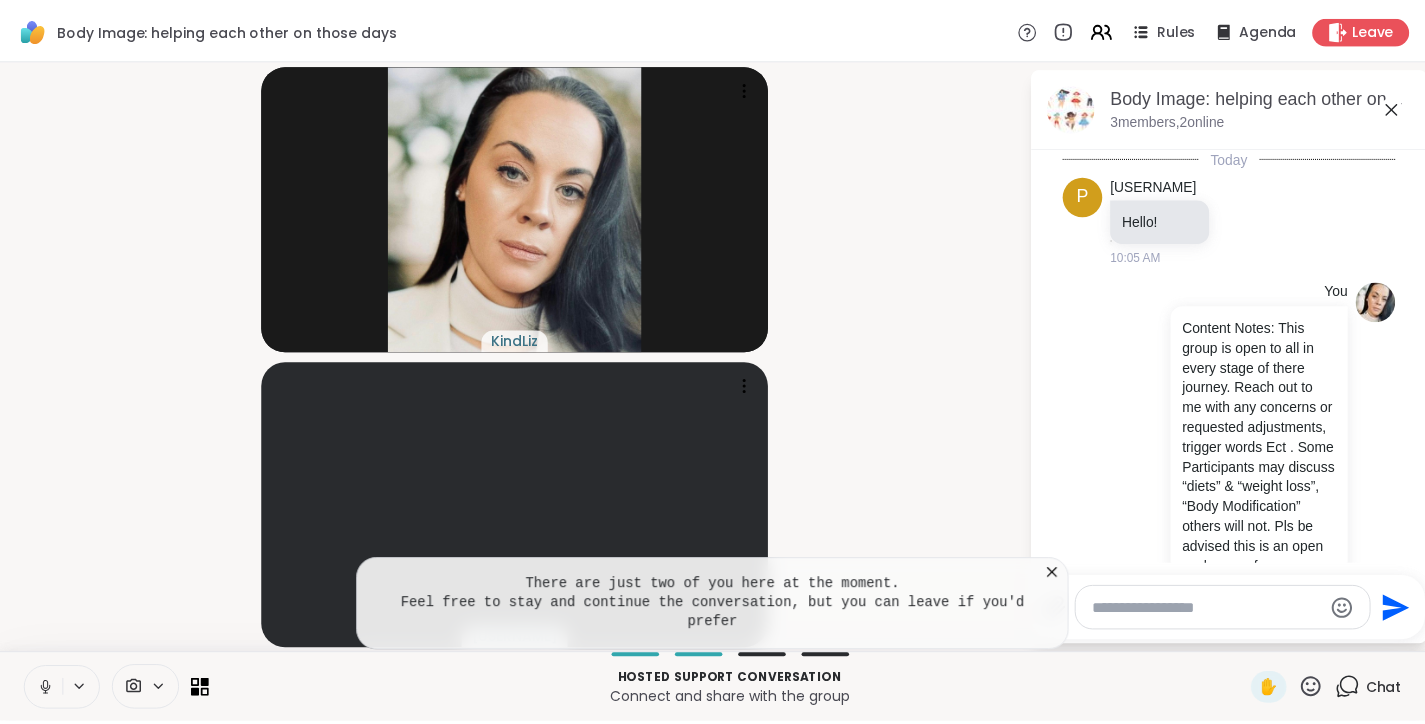 scroll, scrollTop: 685, scrollLeft: 0, axis: vertical 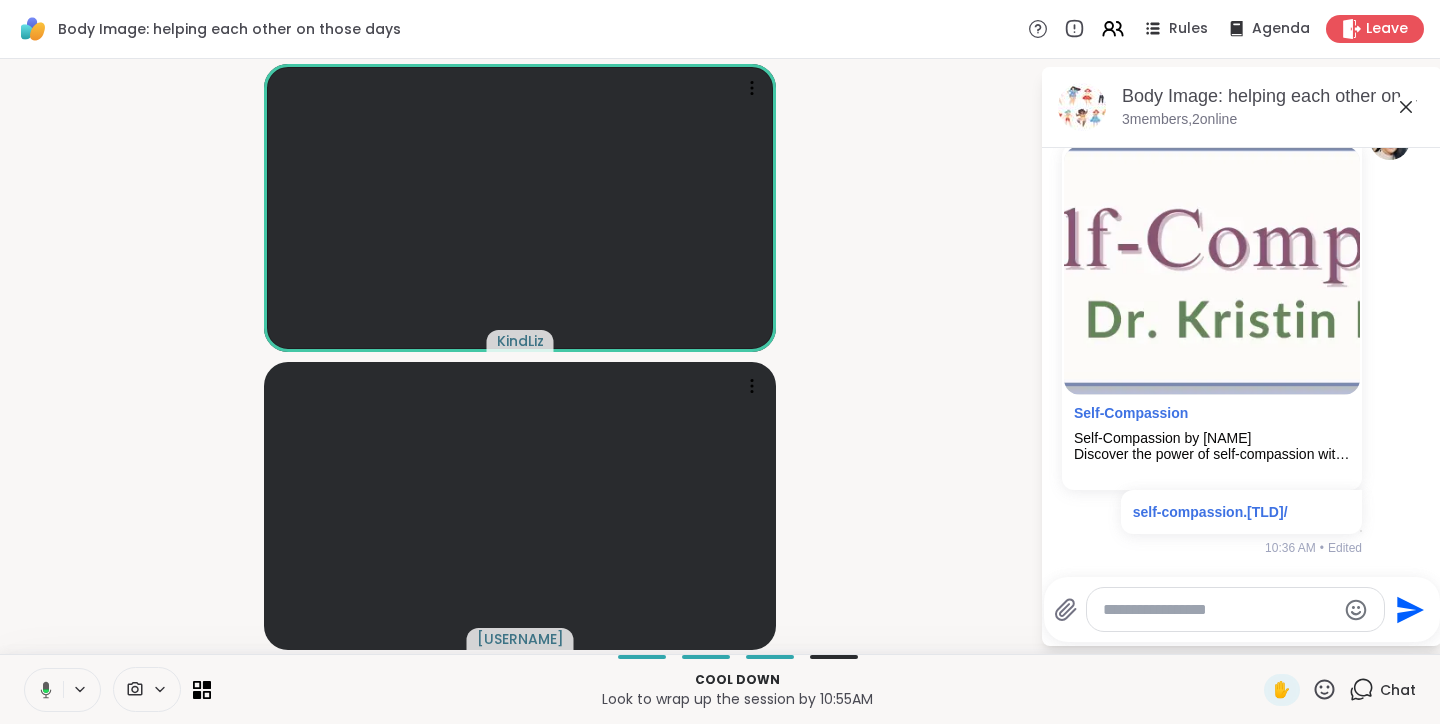 click at bounding box center [1219, 610] 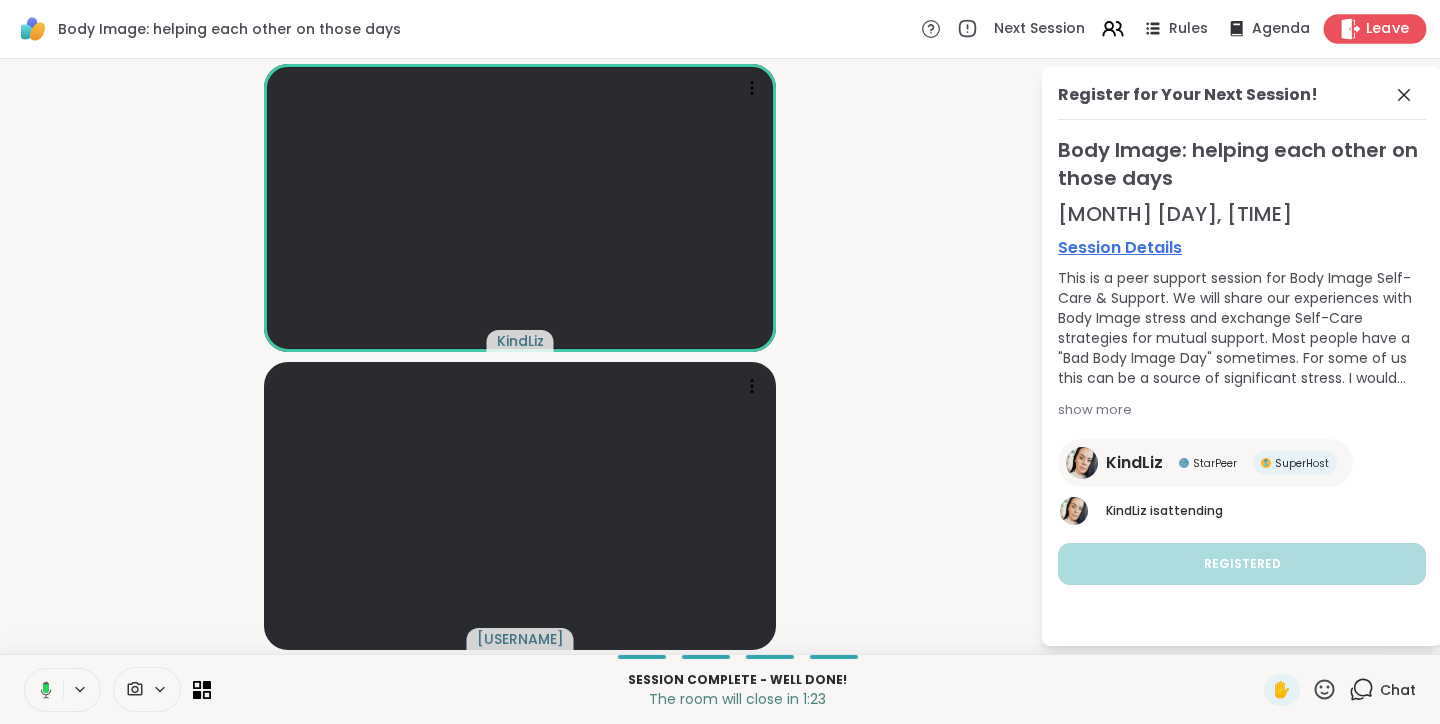 click on "Leave" at bounding box center (1388, 29) 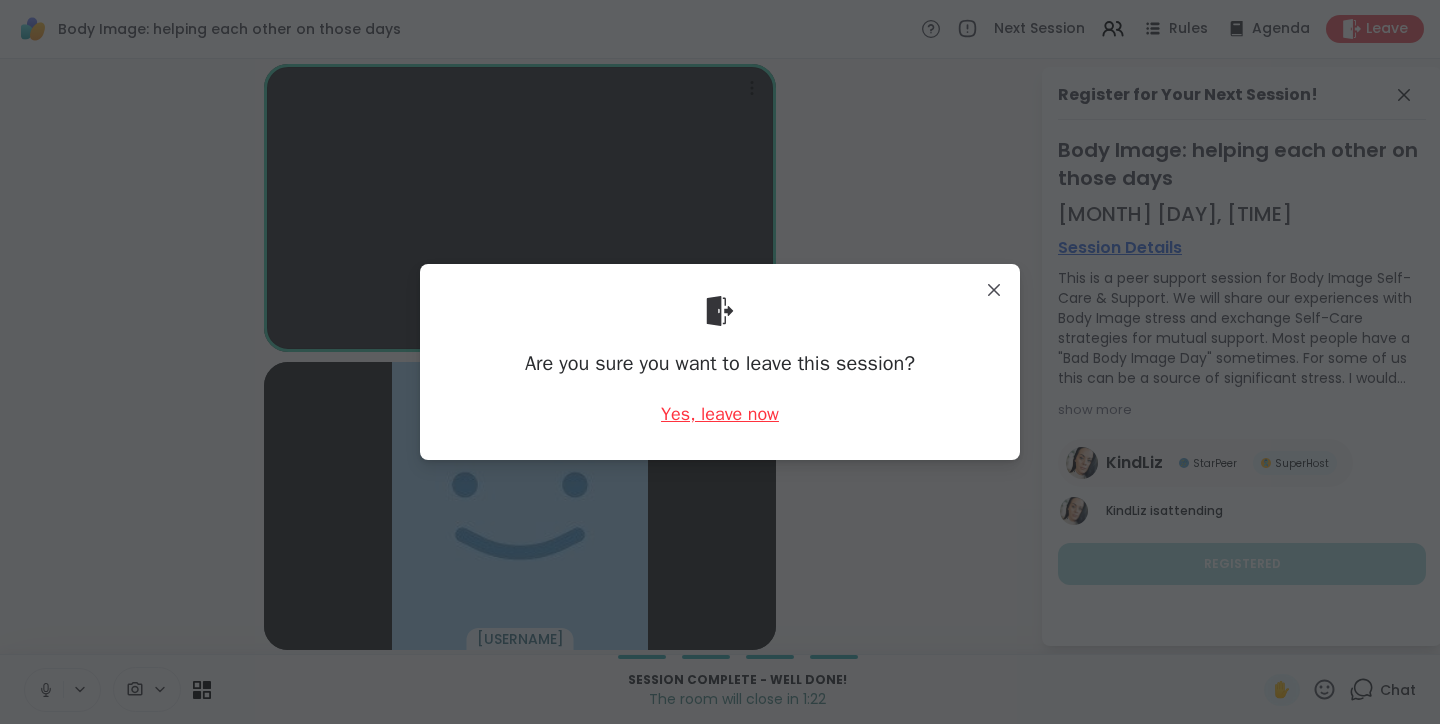 click on "Yes, leave now" at bounding box center [720, 414] 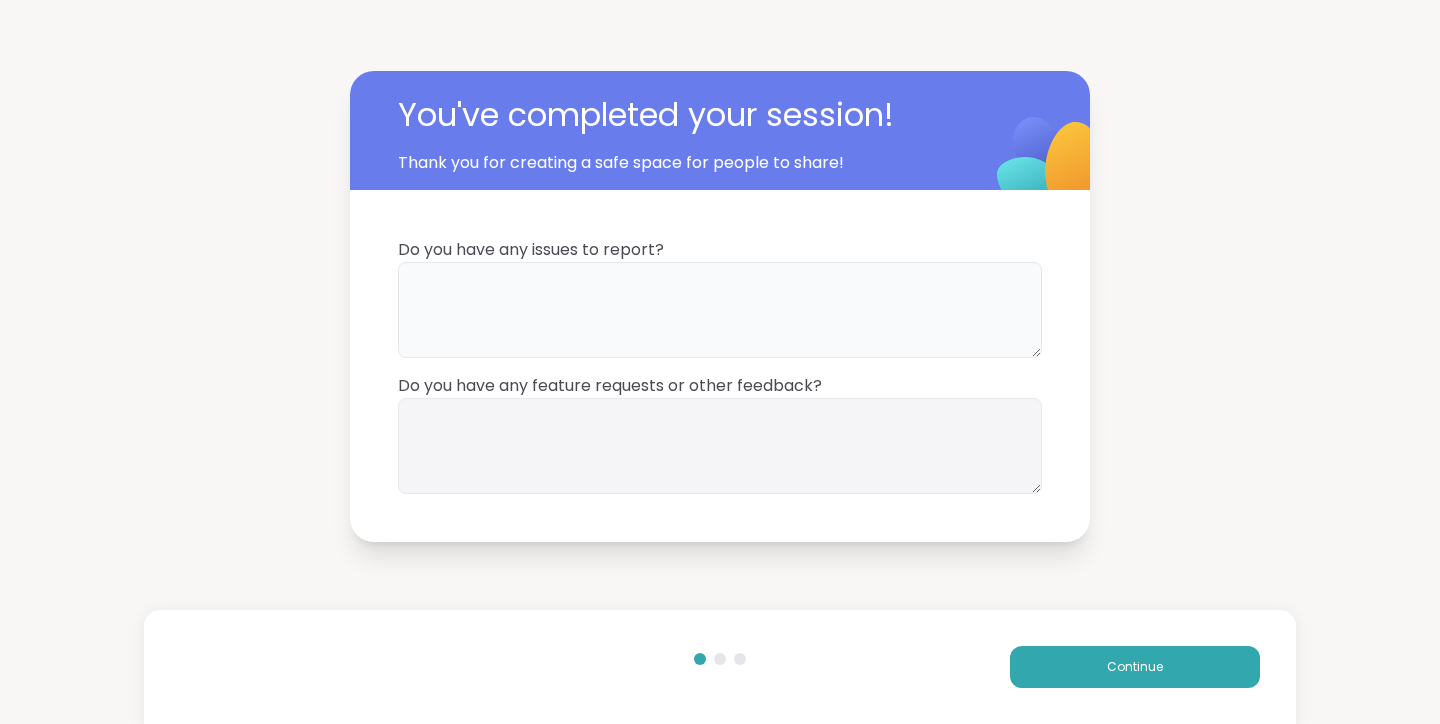 click at bounding box center (720, 310) 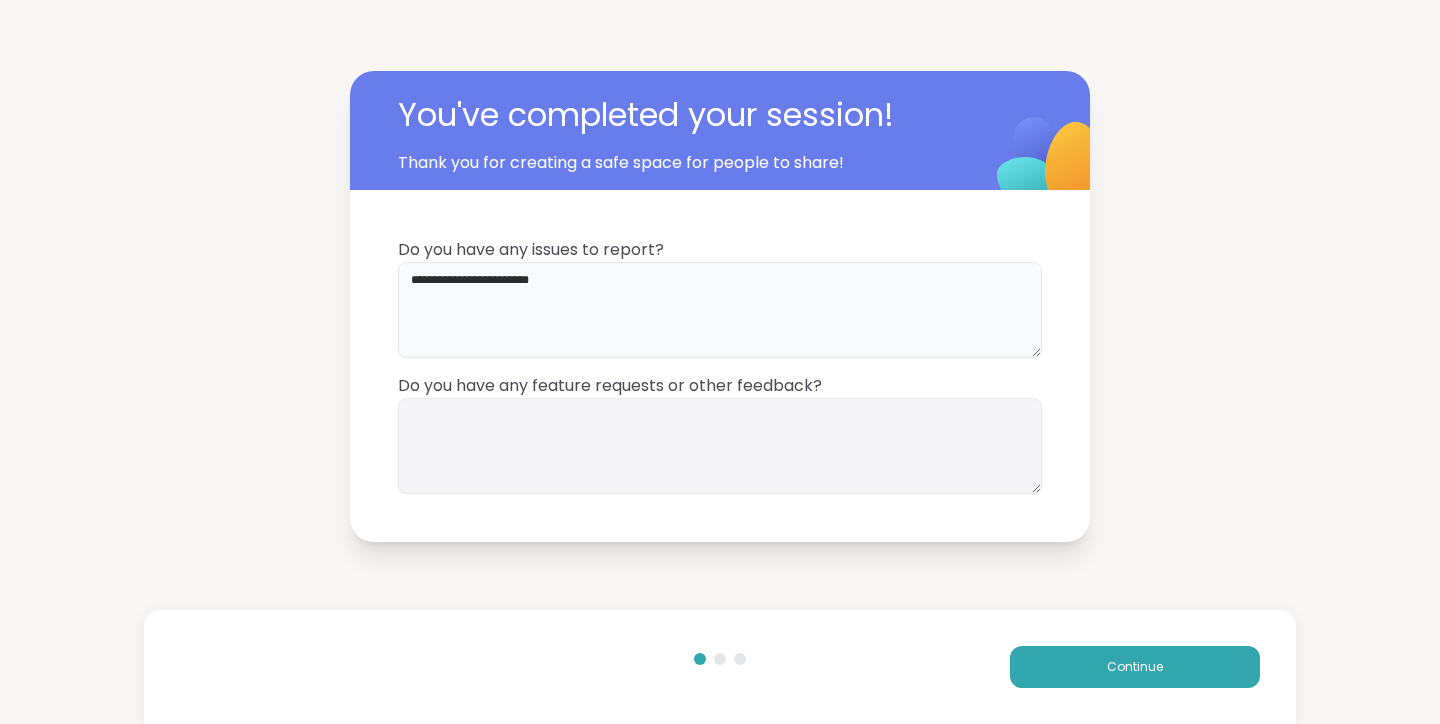 type on "**********" 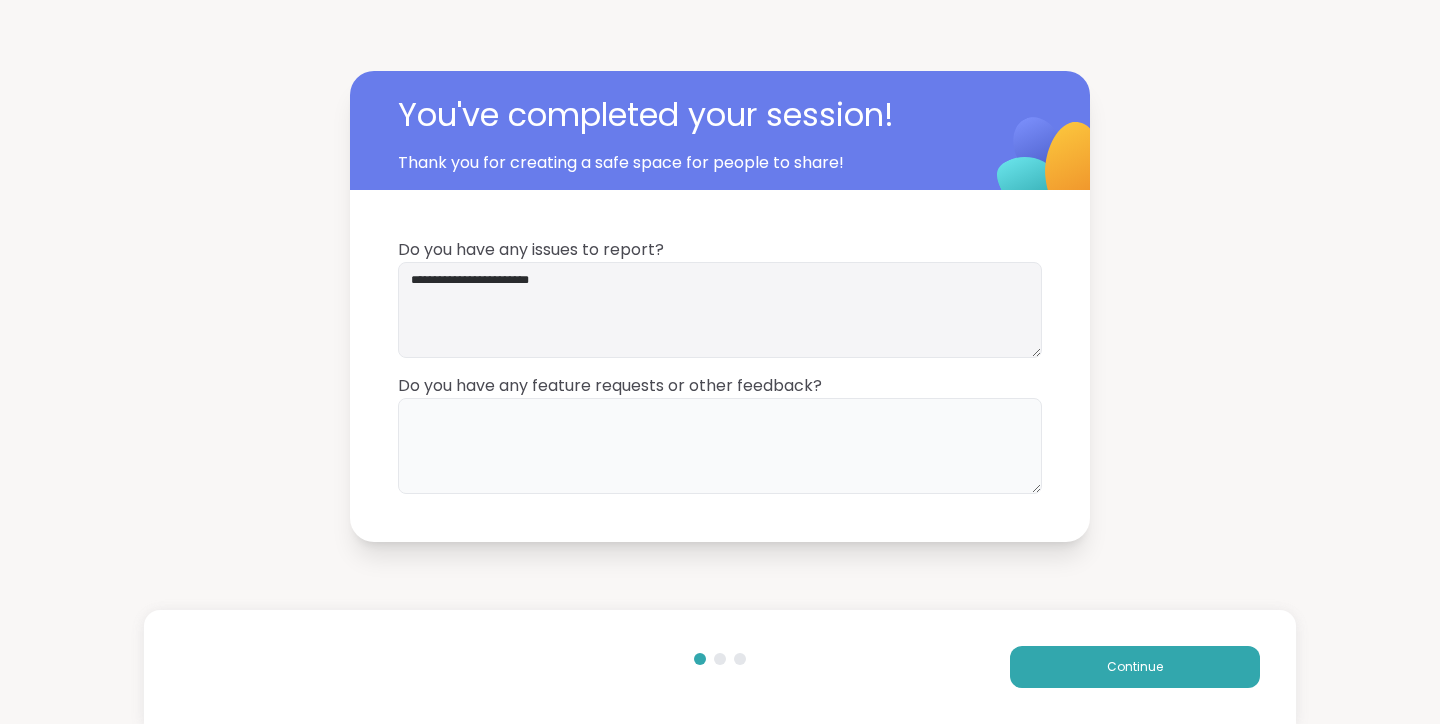 click at bounding box center [720, 446] 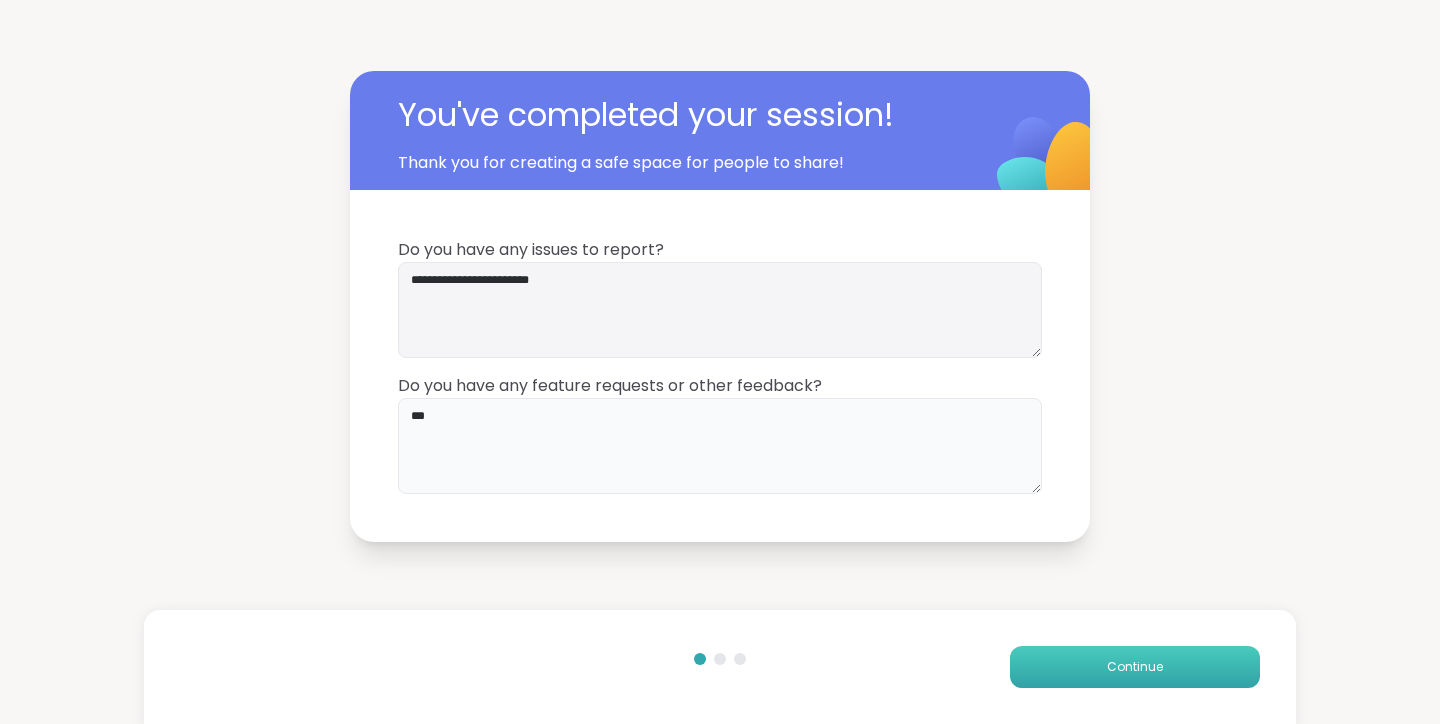 type on "**" 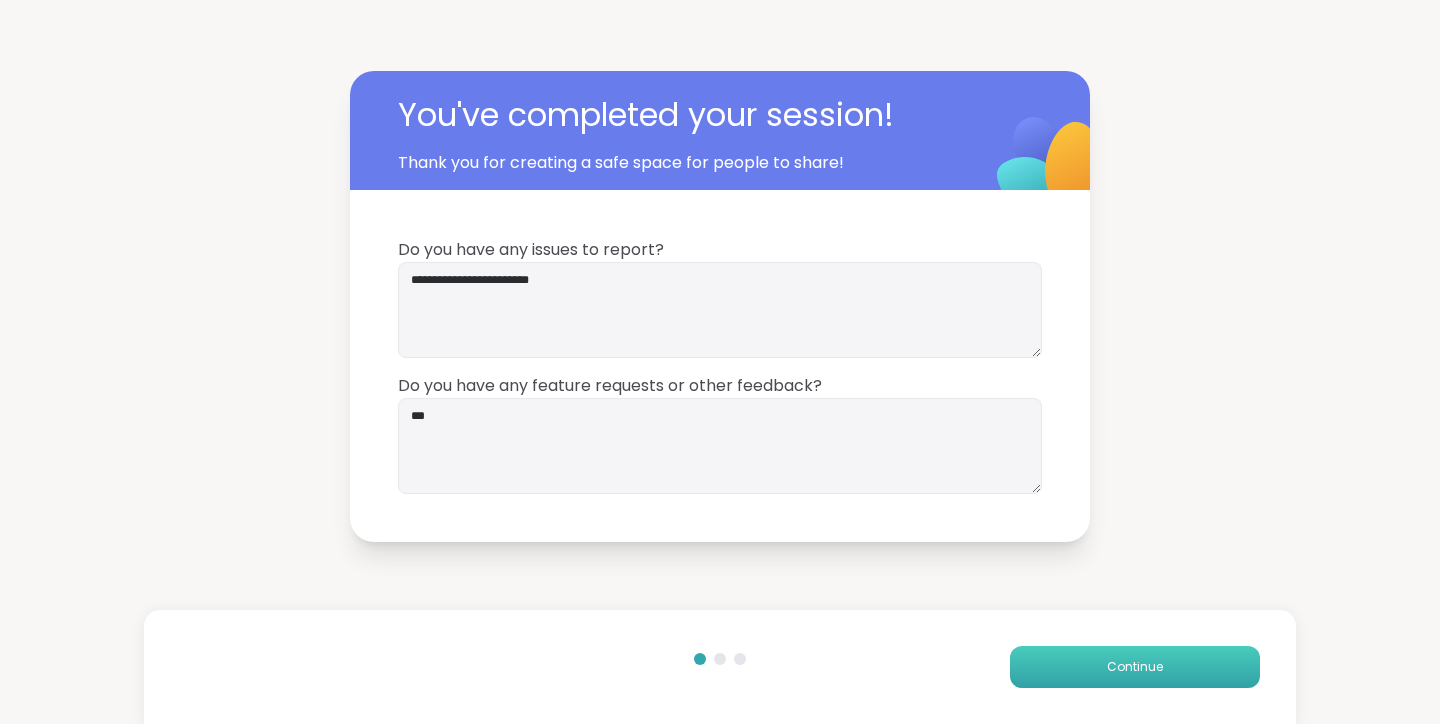 click on "Continue" at bounding box center (1135, 667) 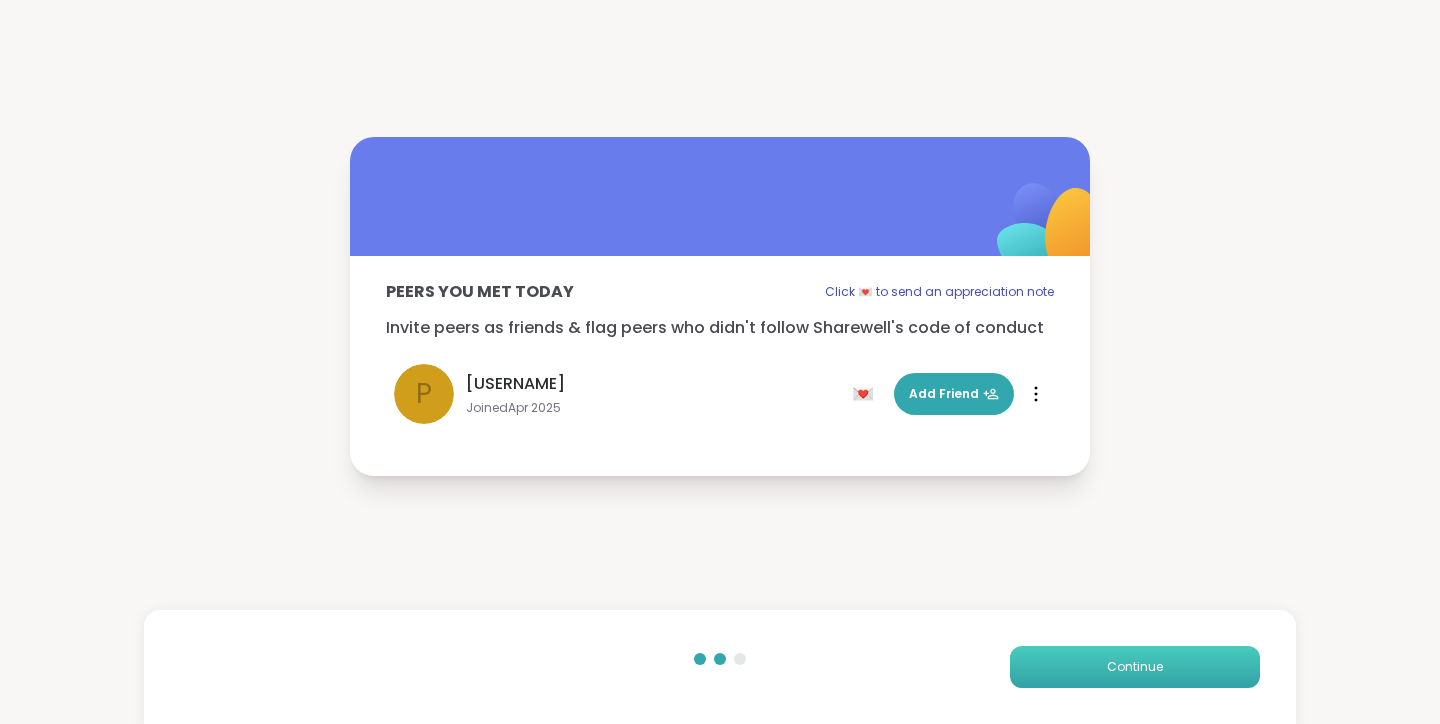 click on "Continue" at bounding box center [1135, 667] 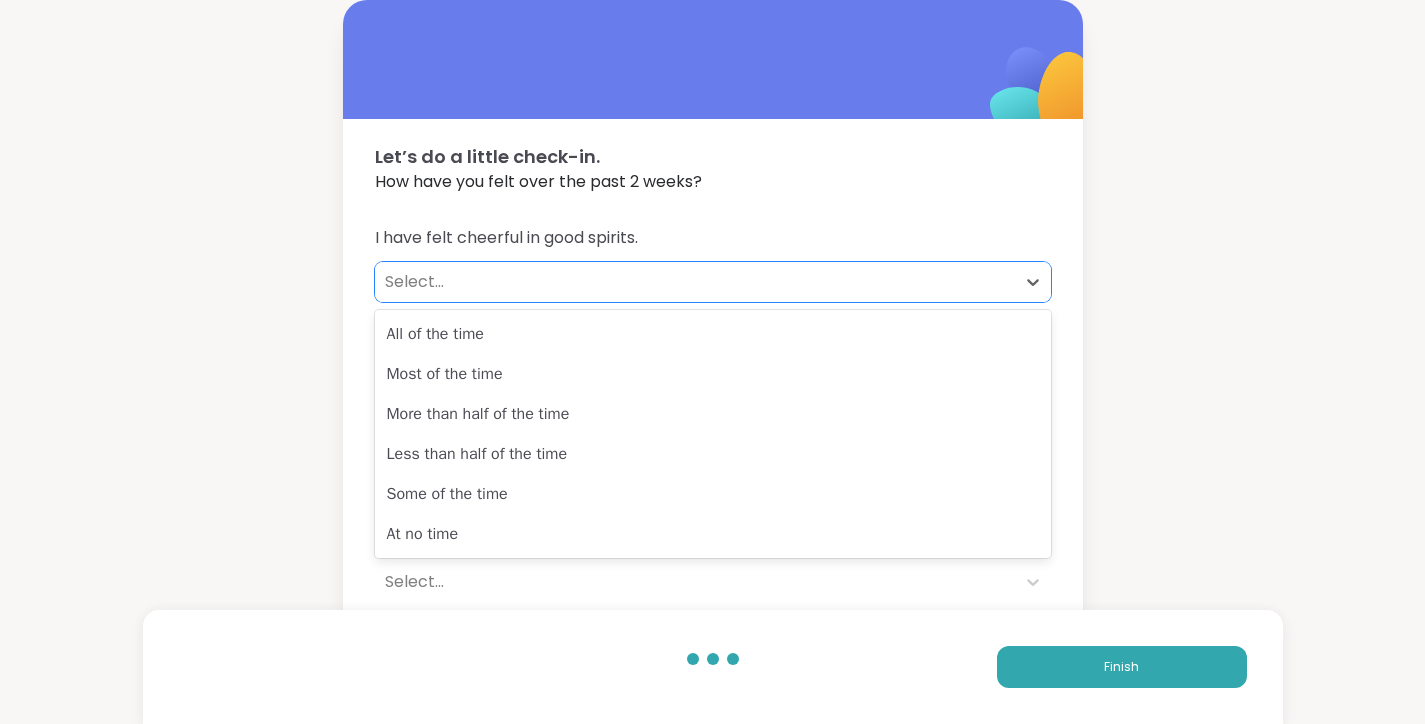 click on "Select..." at bounding box center (695, 282) 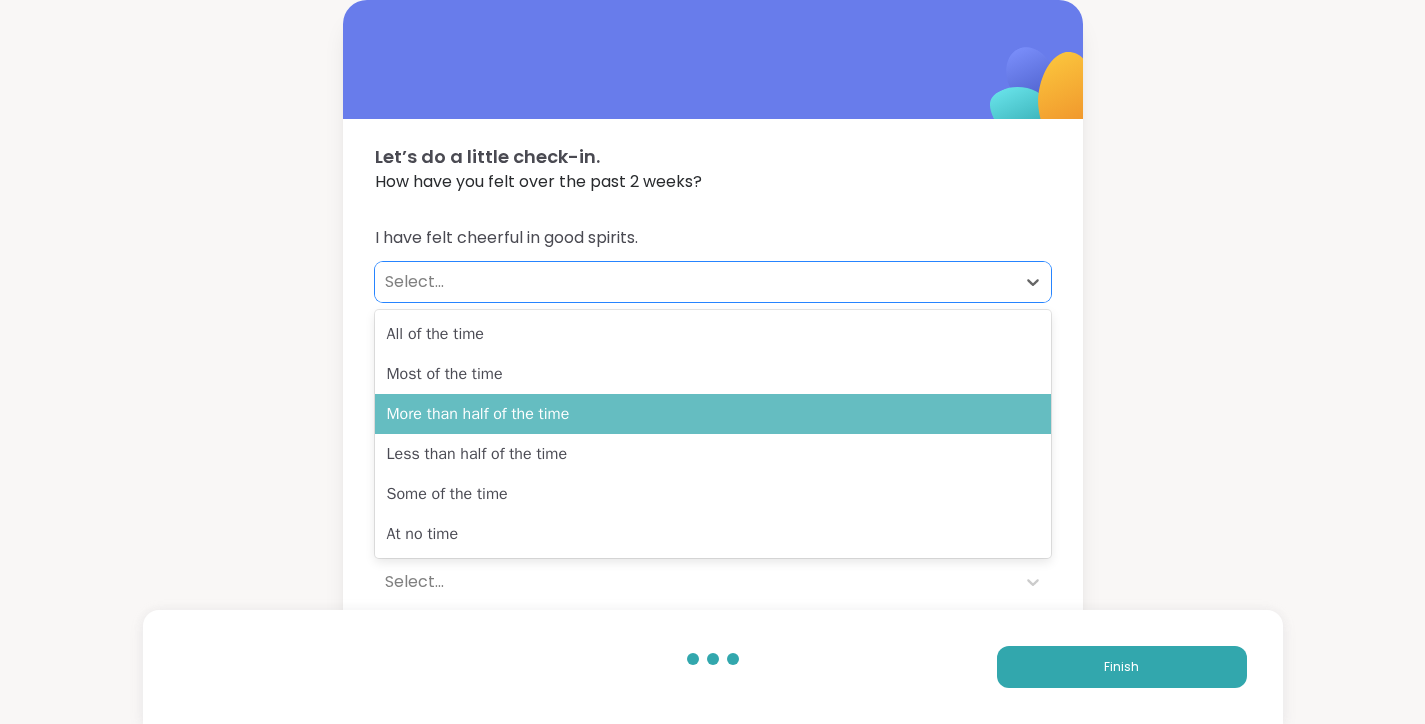 click on "More than half of the time" at bounding box center [713, 414] 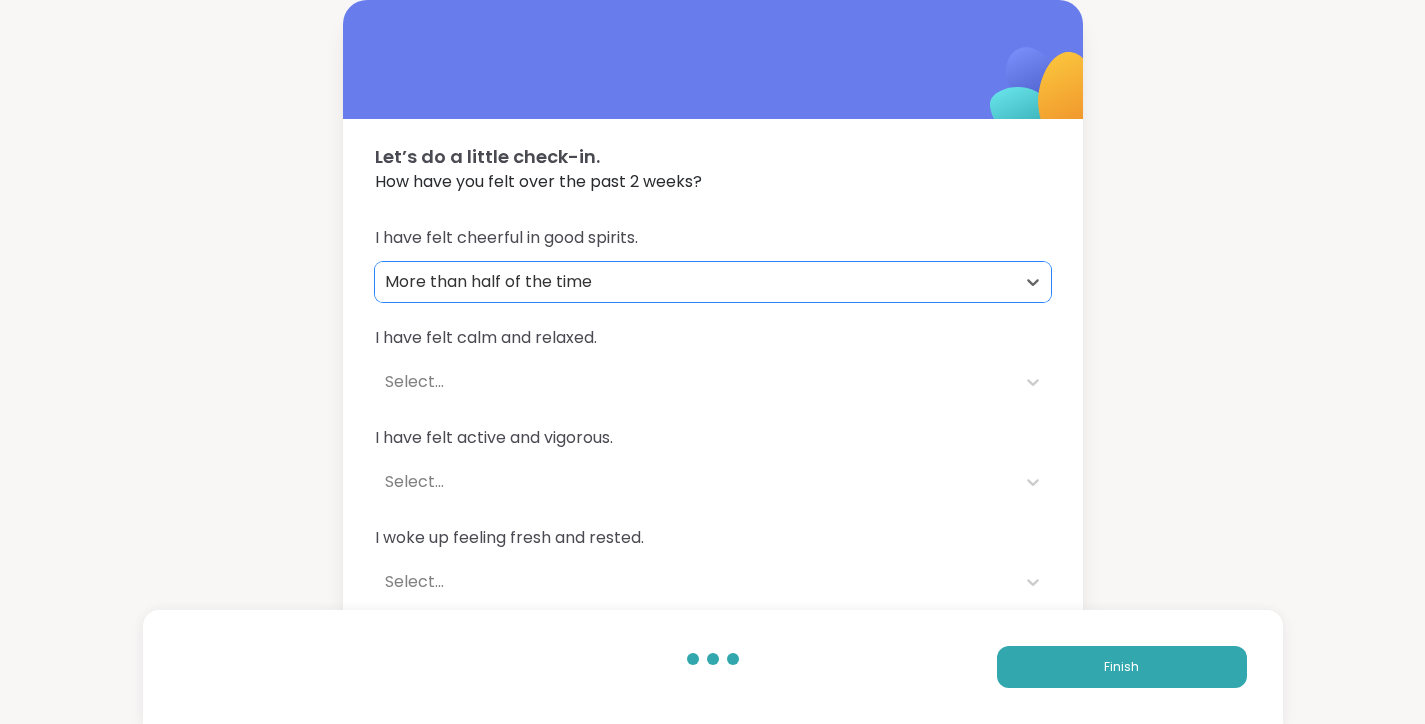 click on "Select..." at bounding box center (695, 382) 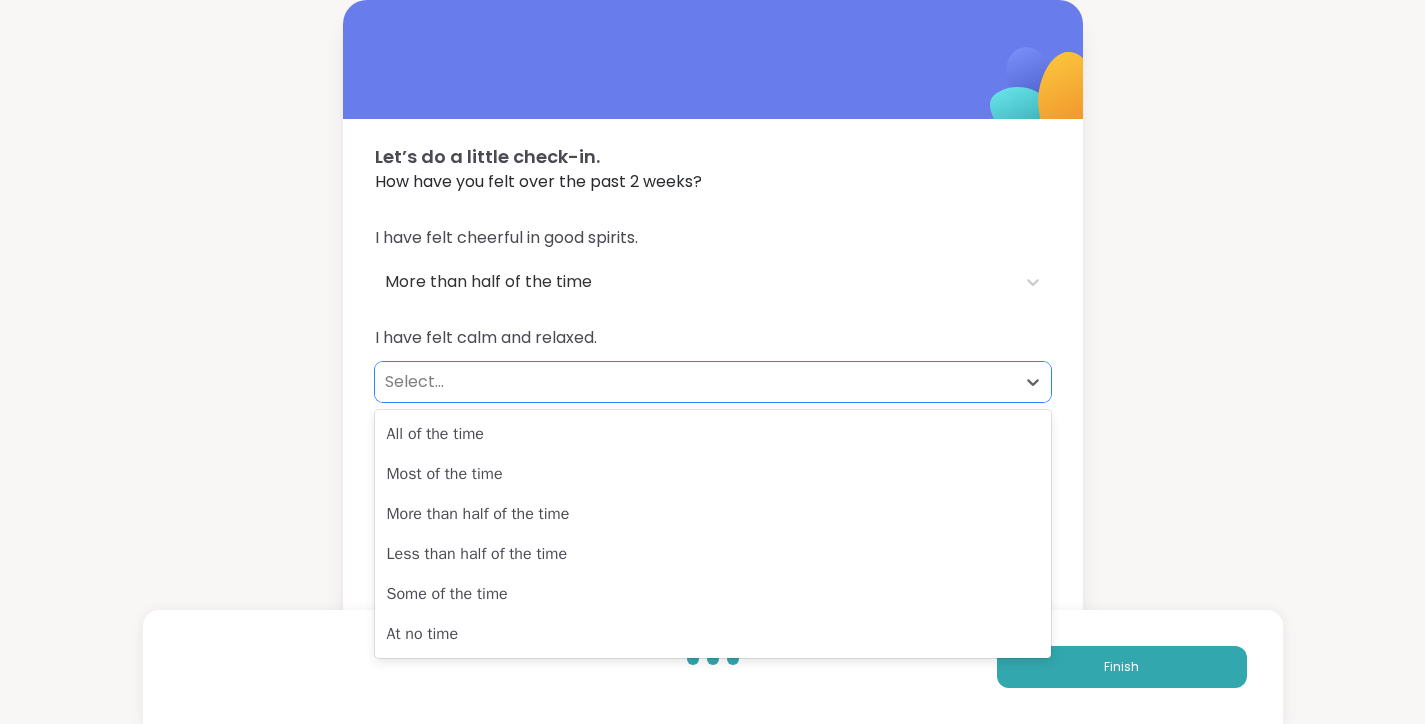 click on "More than half of the time" at bounding box center (713, 514) 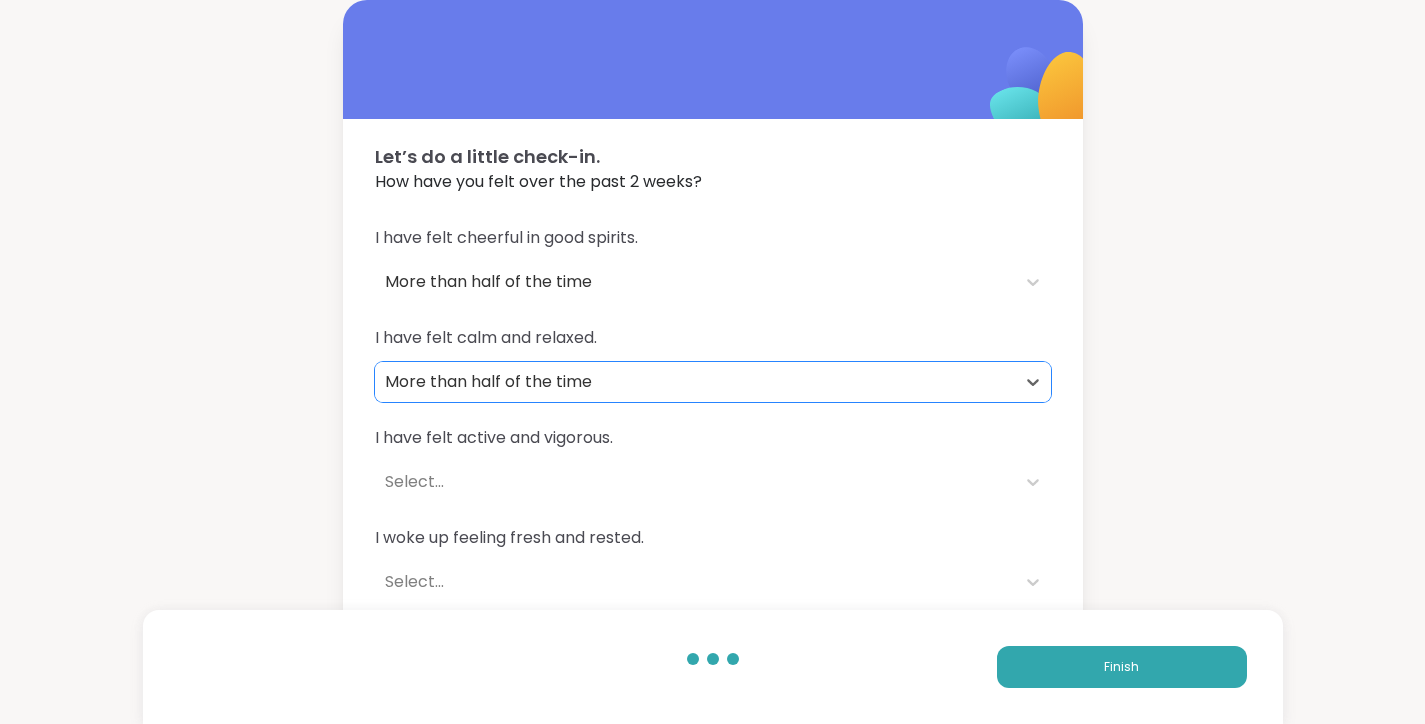 click on "Select..." at bounding box center [695, 482] 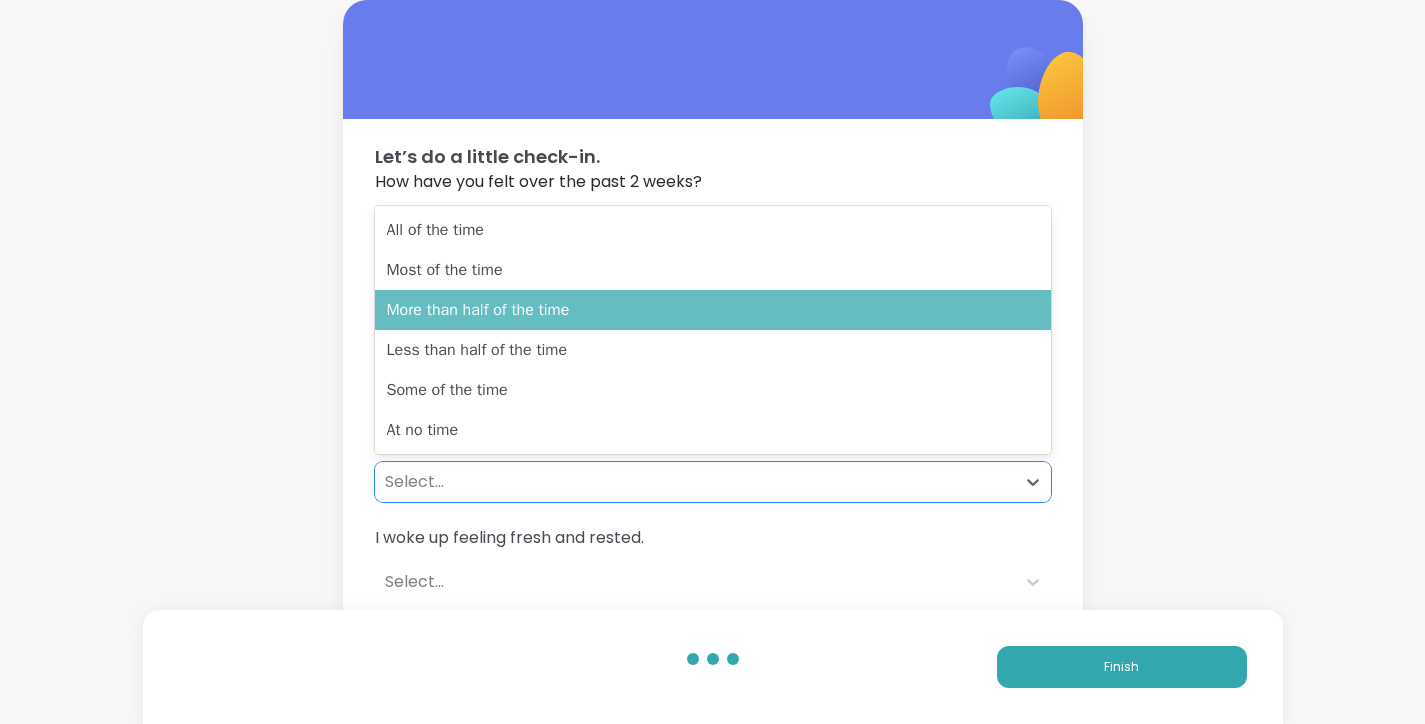 click on "More than half of the time" at bounding box center [713, 310] 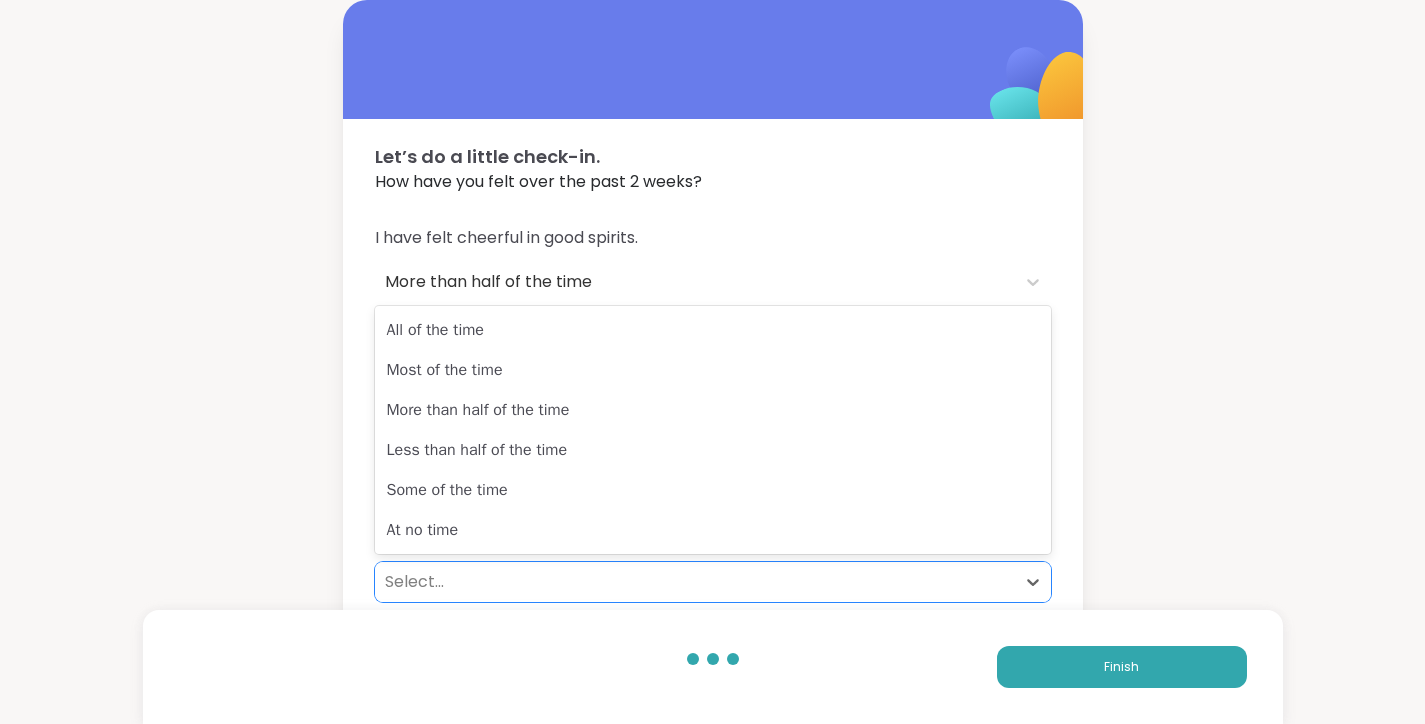 click on "Select..." at bounding box center [695, 582] 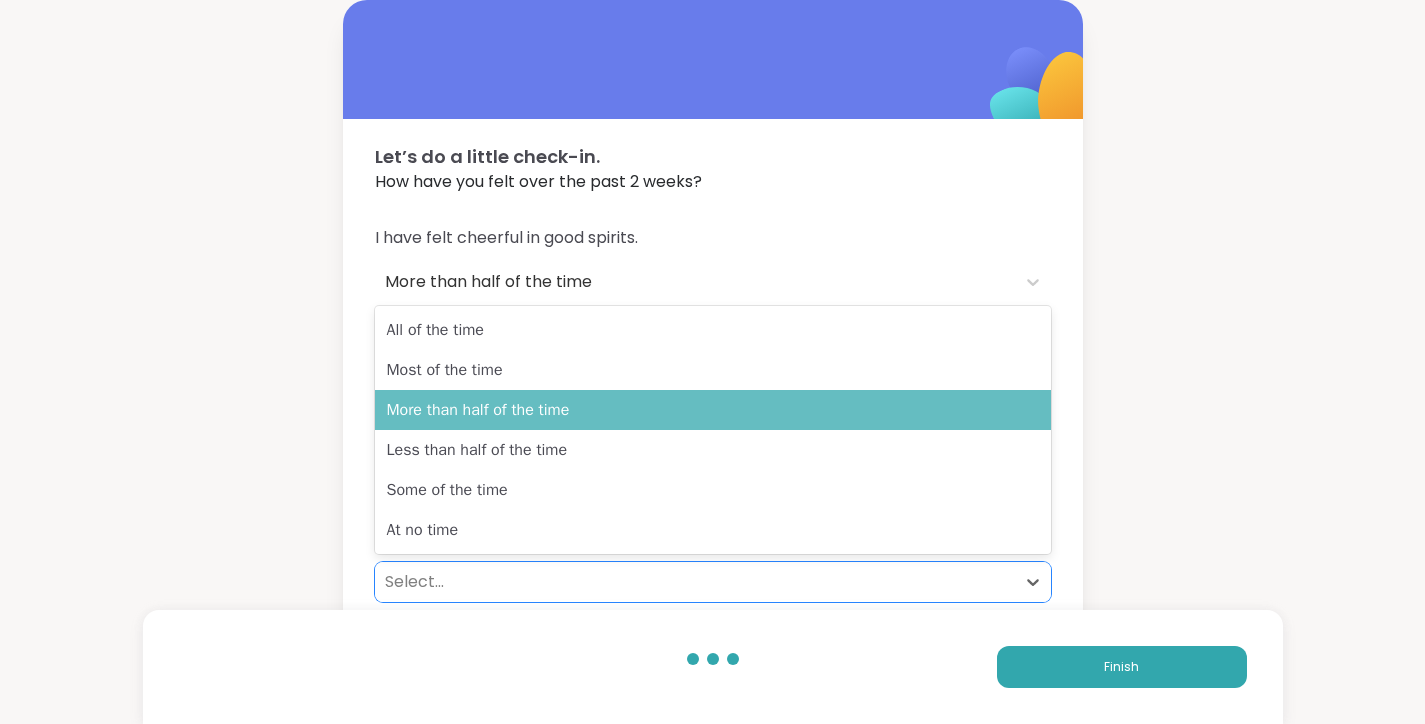 click on "More than half of the time" at bounding box center (713, 410) 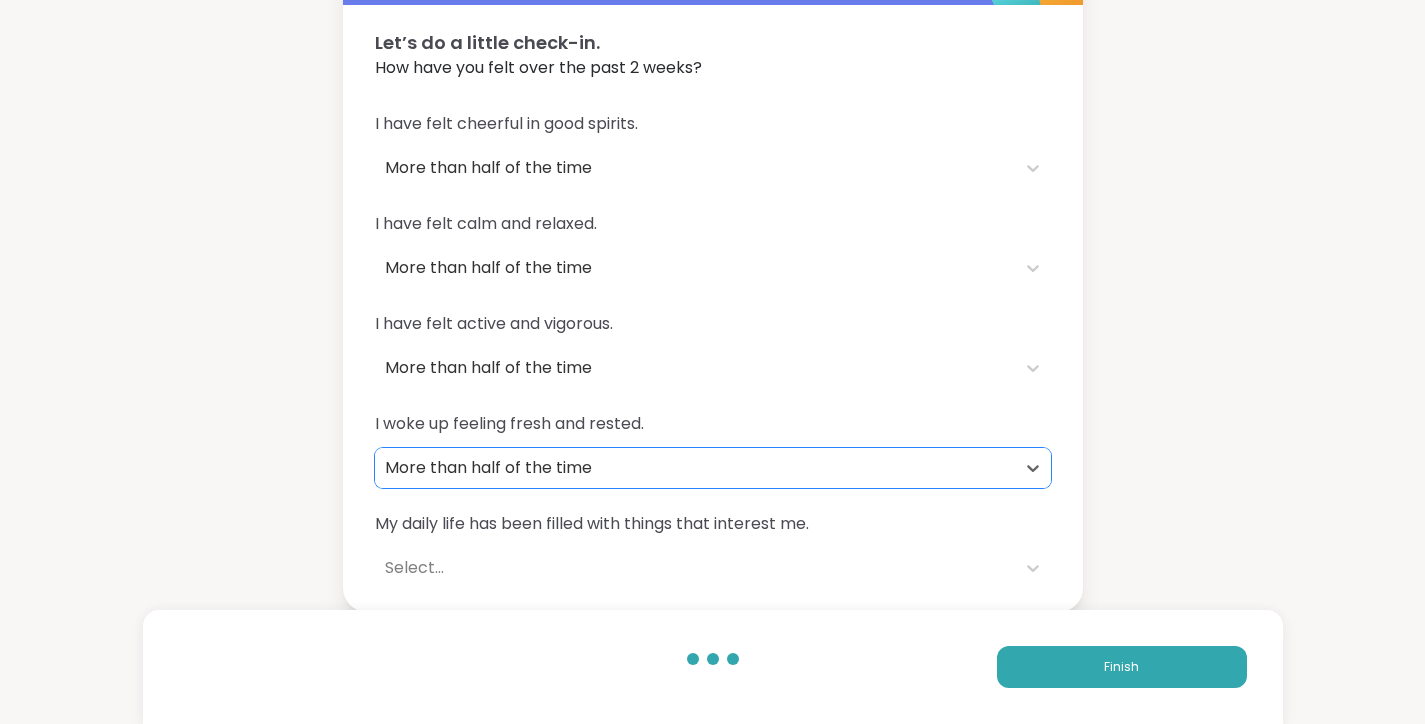 scroll, scrollTop: 114, scrollLeft: 0, axis: vertical 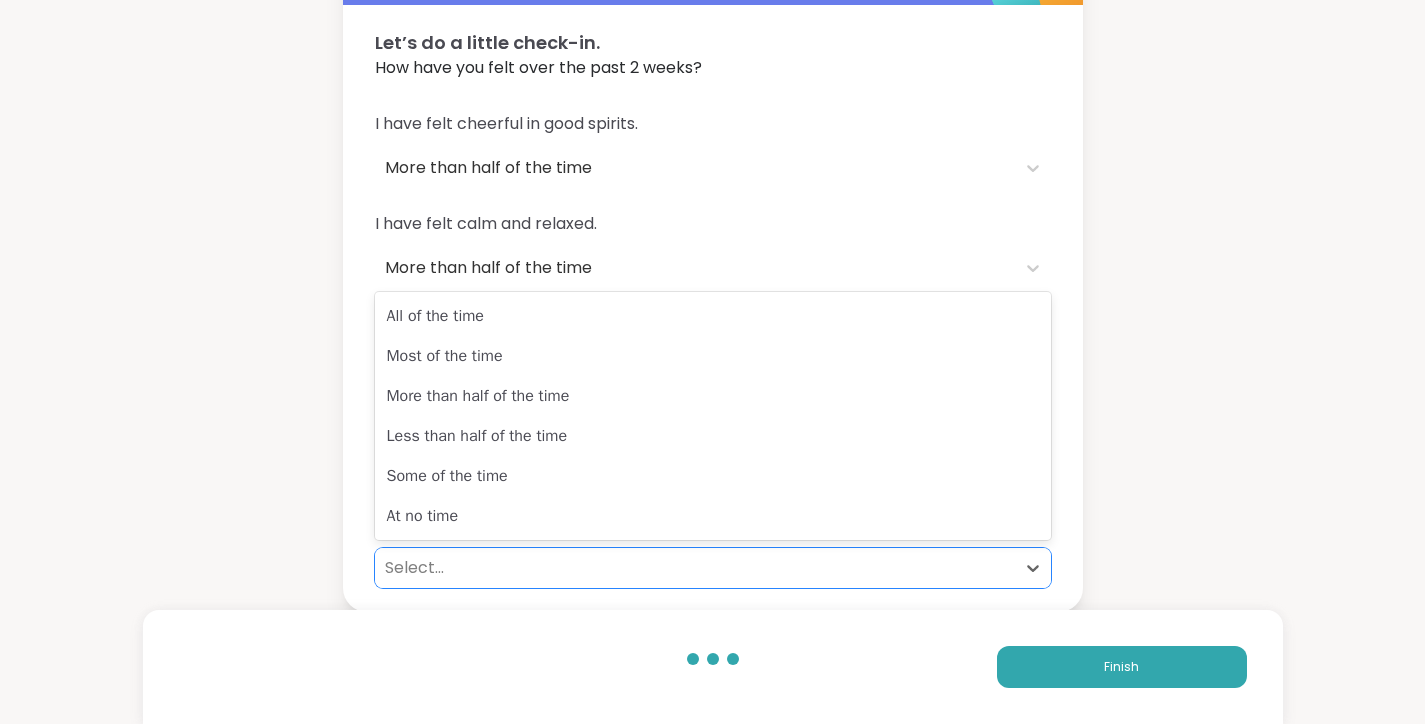 click on "Select..." at bounding box center (695, 568) 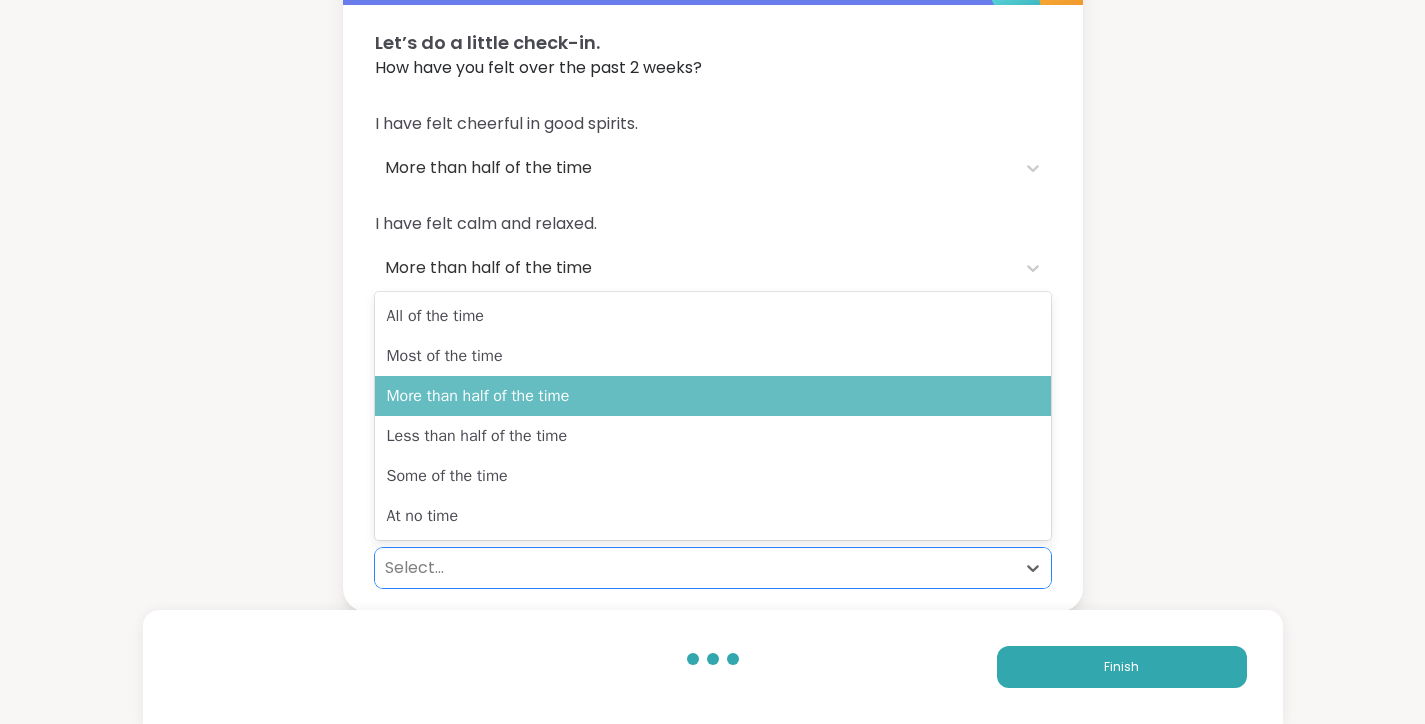 click on "More than half of the time" at bounding box center (713, 396) 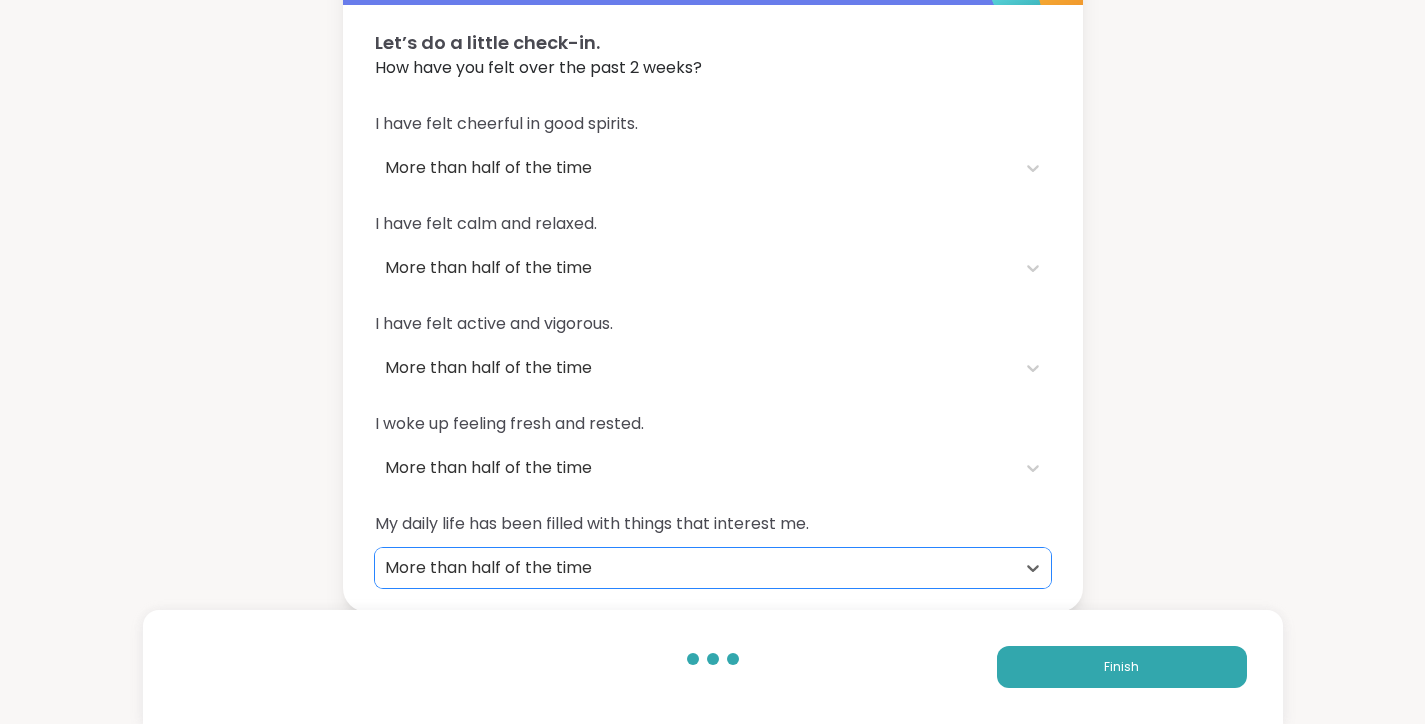 scroll, scrollTop: 114, scrollLeft: 0, axis: vertical 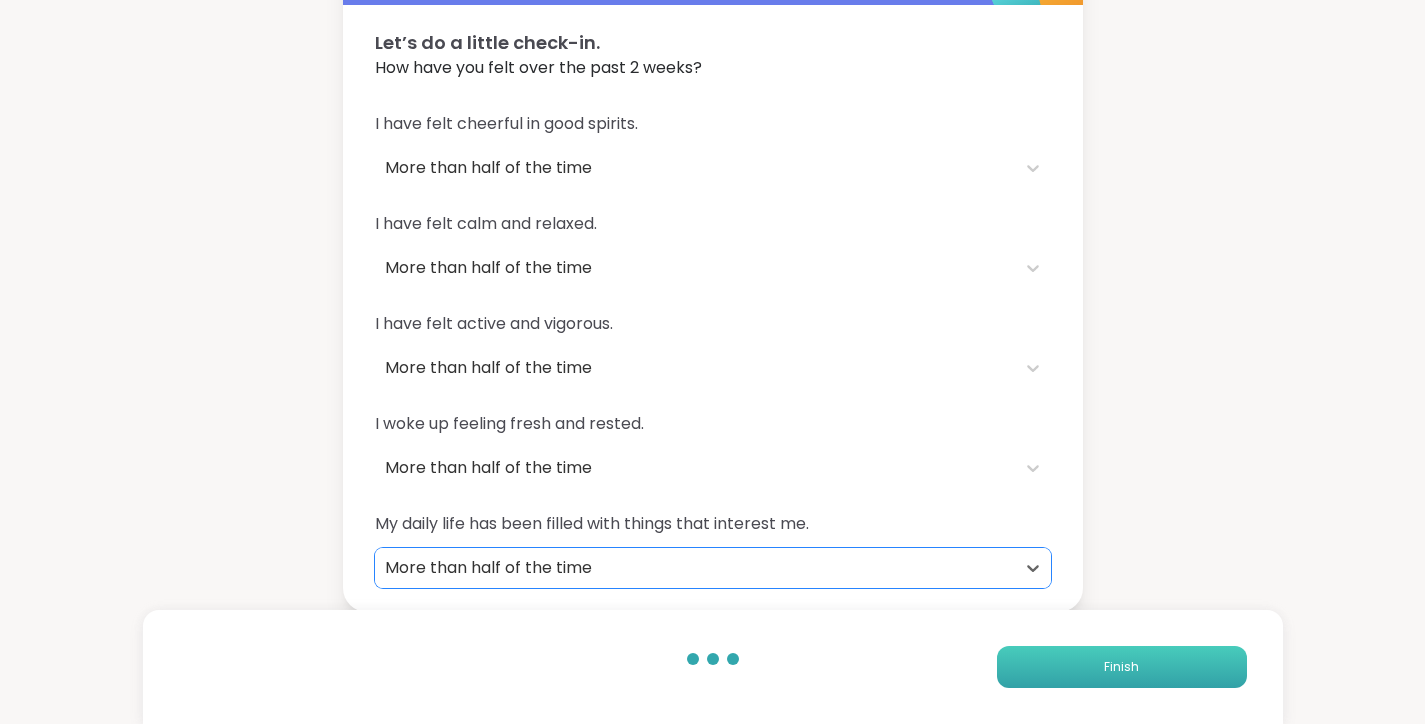 click on "Finish" at bounding box center (1121, 667) 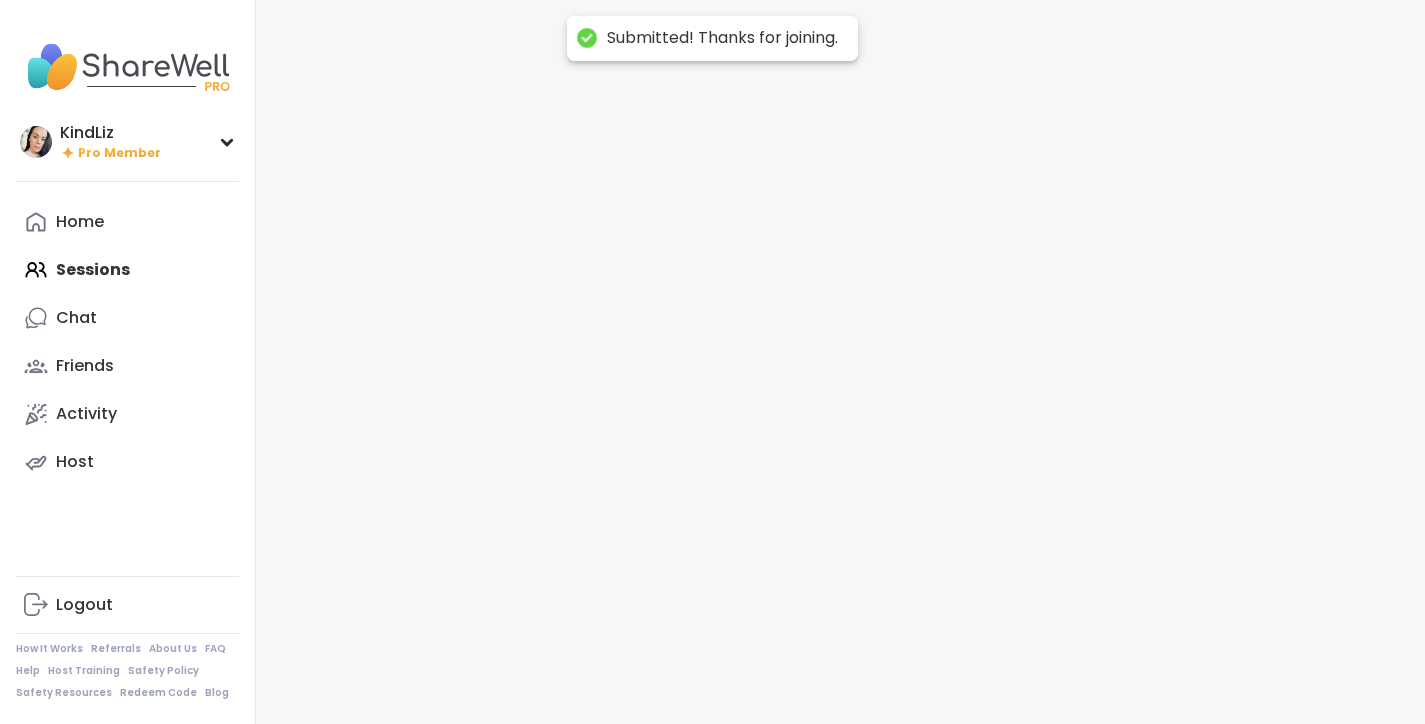 scroll, scrollTop: 0, scrollLeft: 0, axis: both 